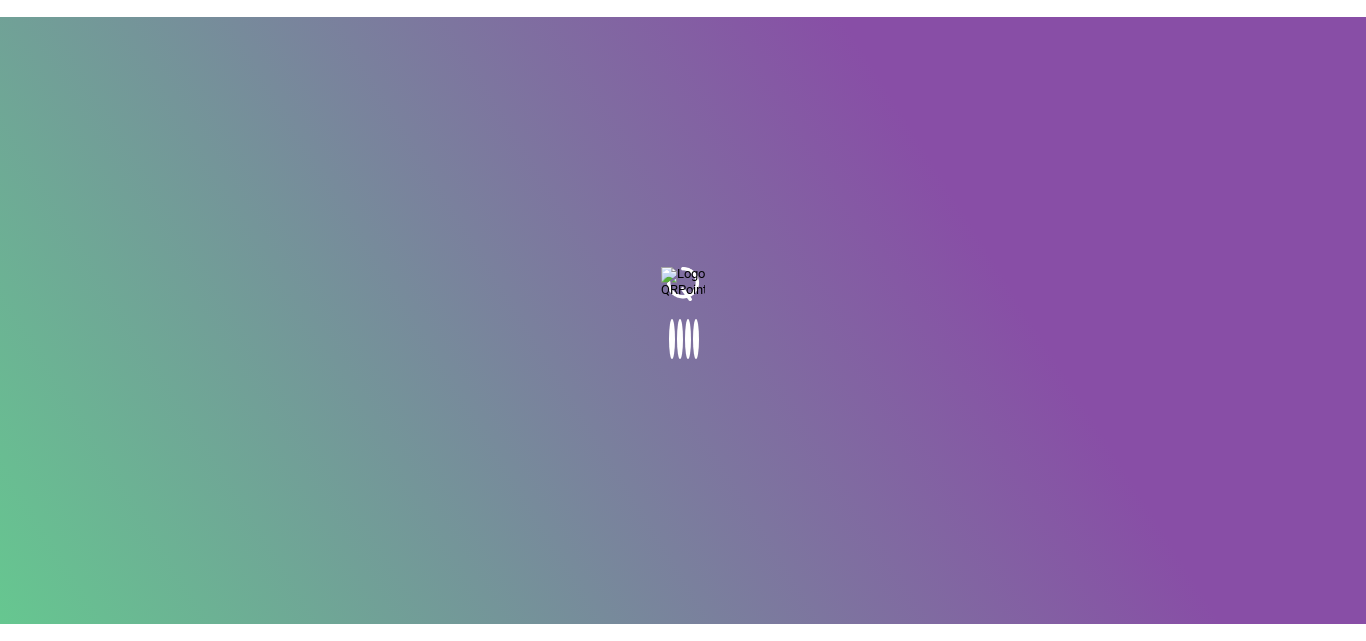 scroll, scrollTop: 0, scrollLeft: 0, axis: both 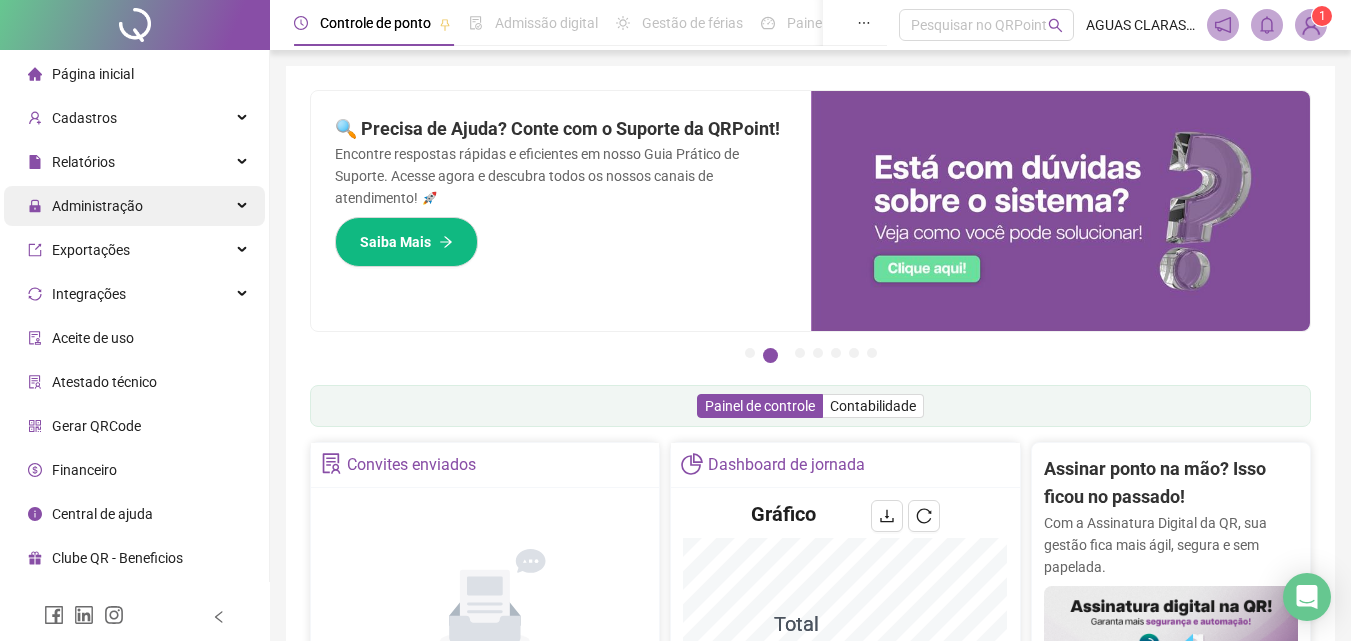 click on "Administração" at bounding box center (97, 206) 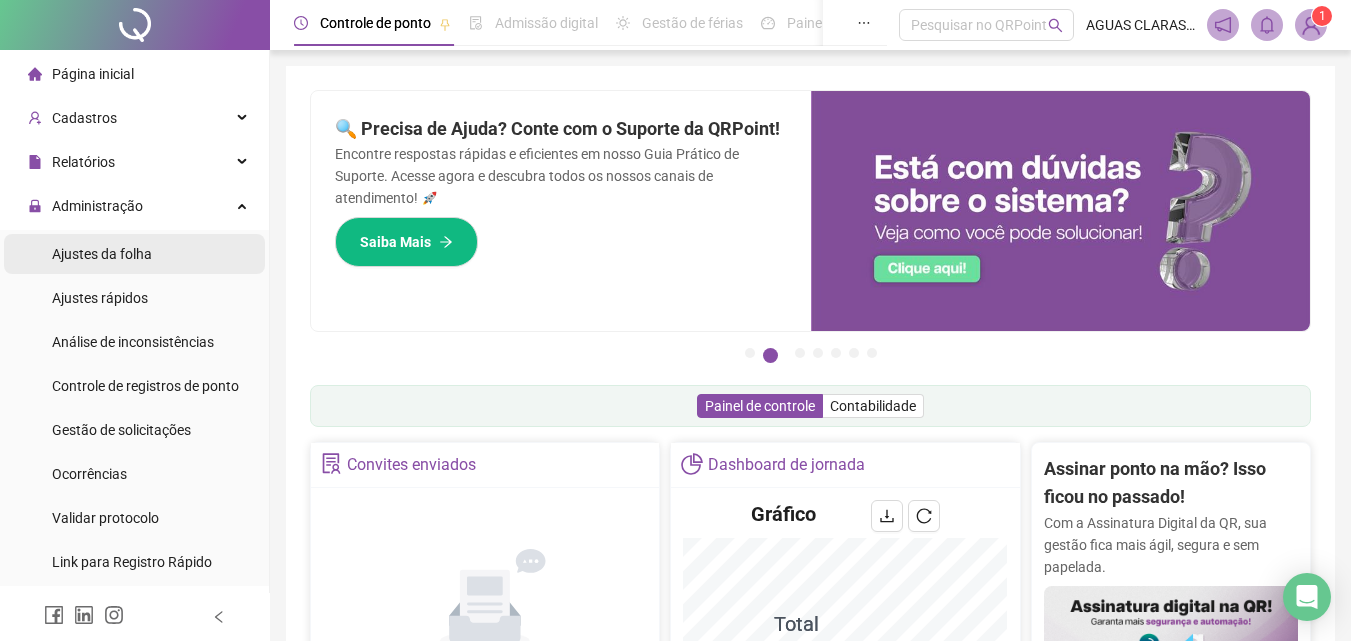 click on "Ajustes da folha" at bounding box center (102, 254) 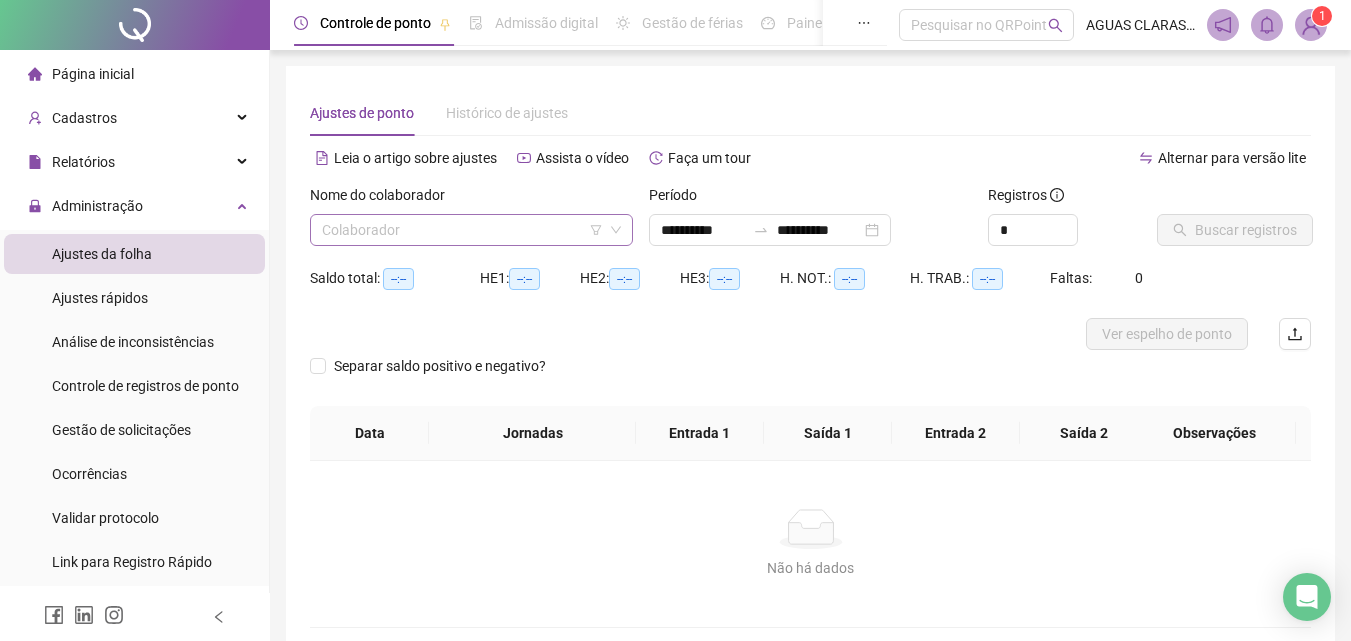 click on "Colaborador" at bounding box center (471, 230) 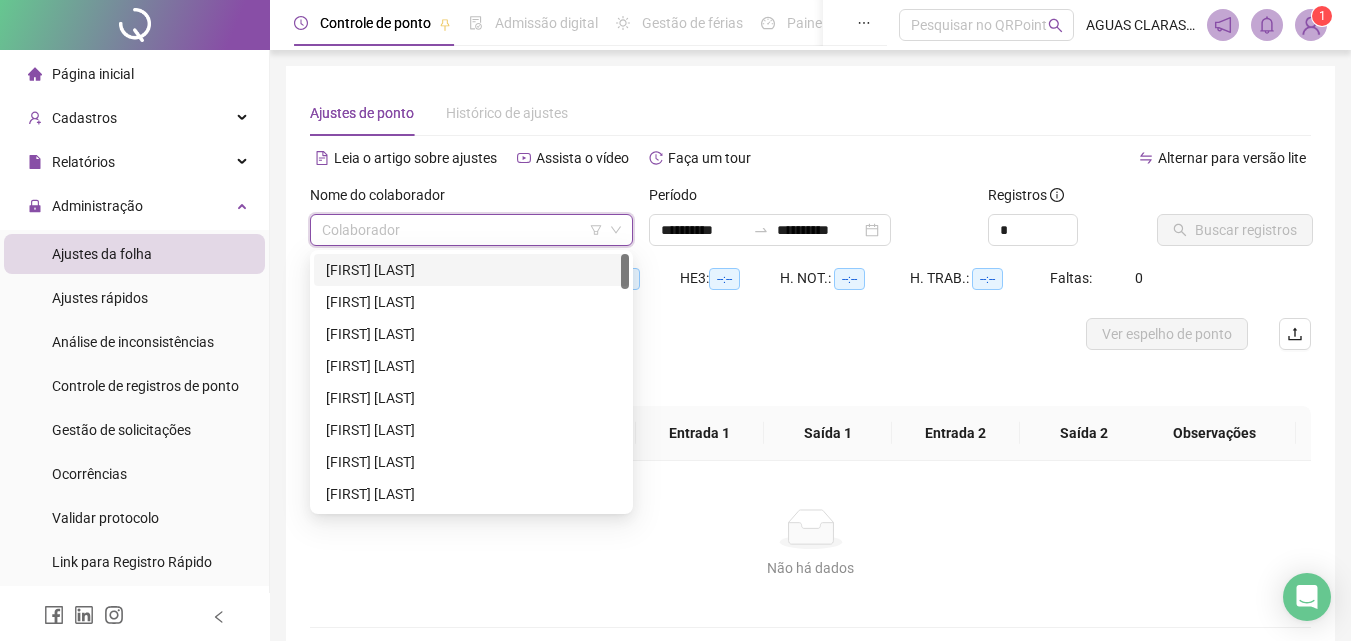 click on "[FIRST] [LAST]" at bounding box center [471, 270] 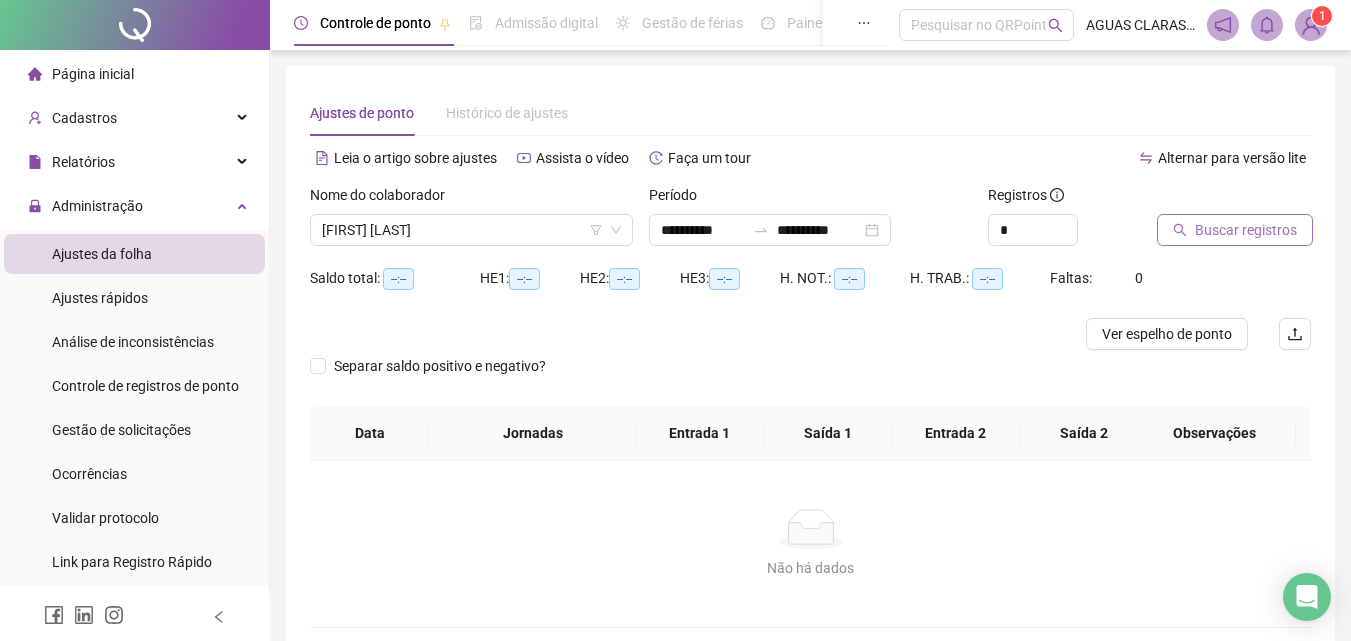 click on "Buscar registros" at bounding box center [1246, 230] 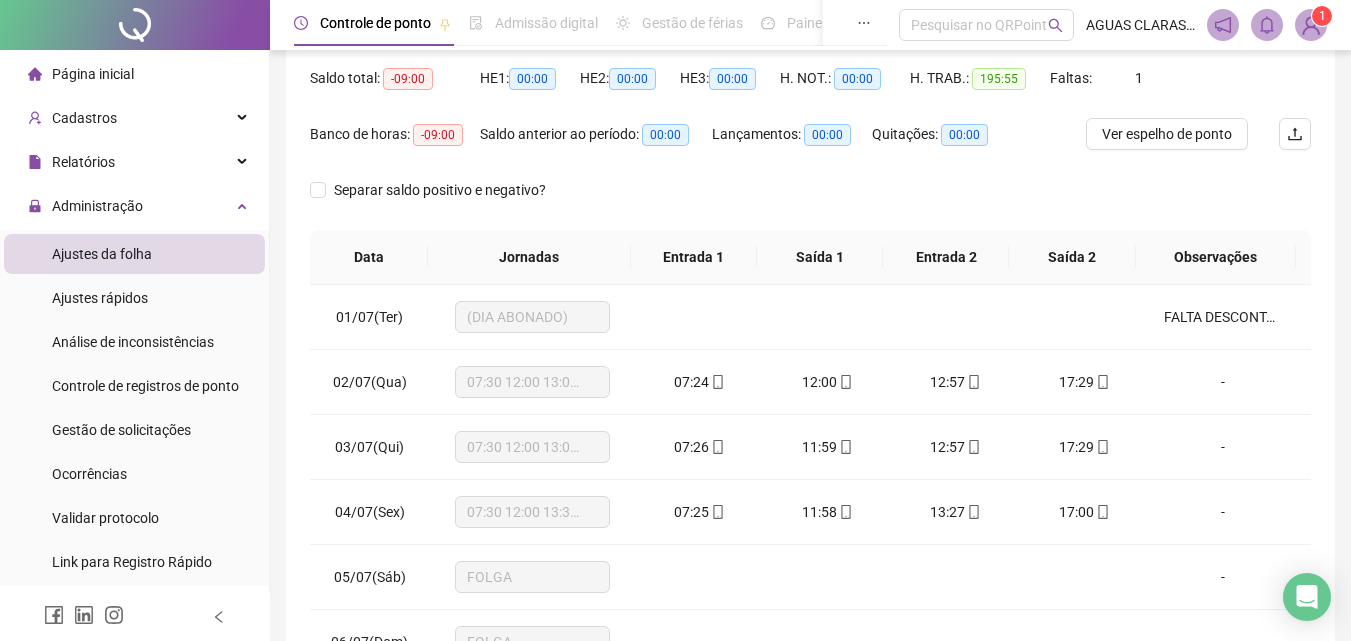 scroll, scrollTop: 381, scrollLeft: 0, axis: vertical 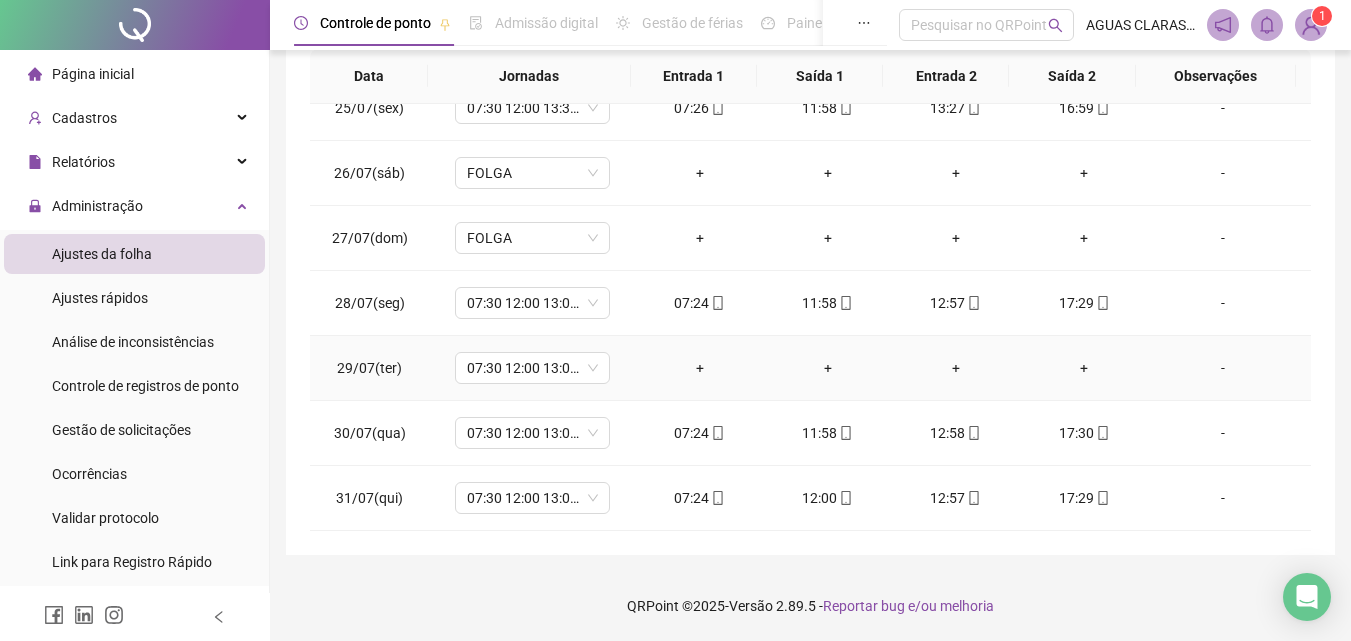 click on "-" at bounding box center (1223, 368) 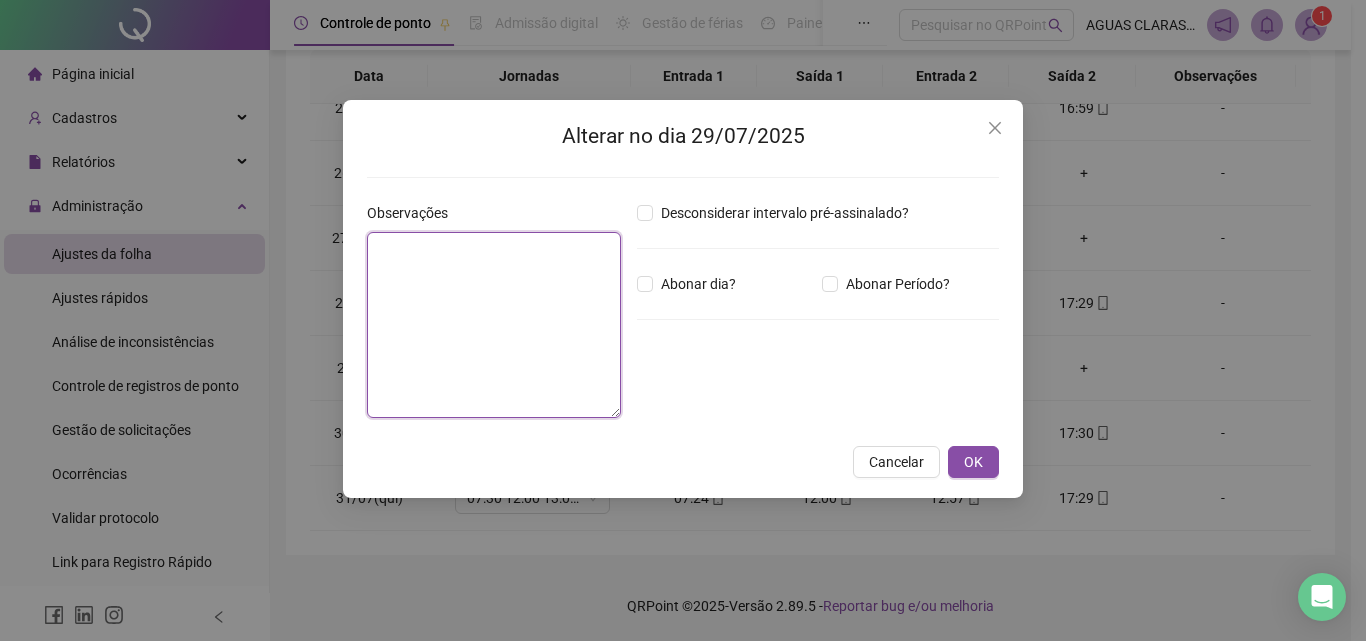 click at bounding box center (494, 325) 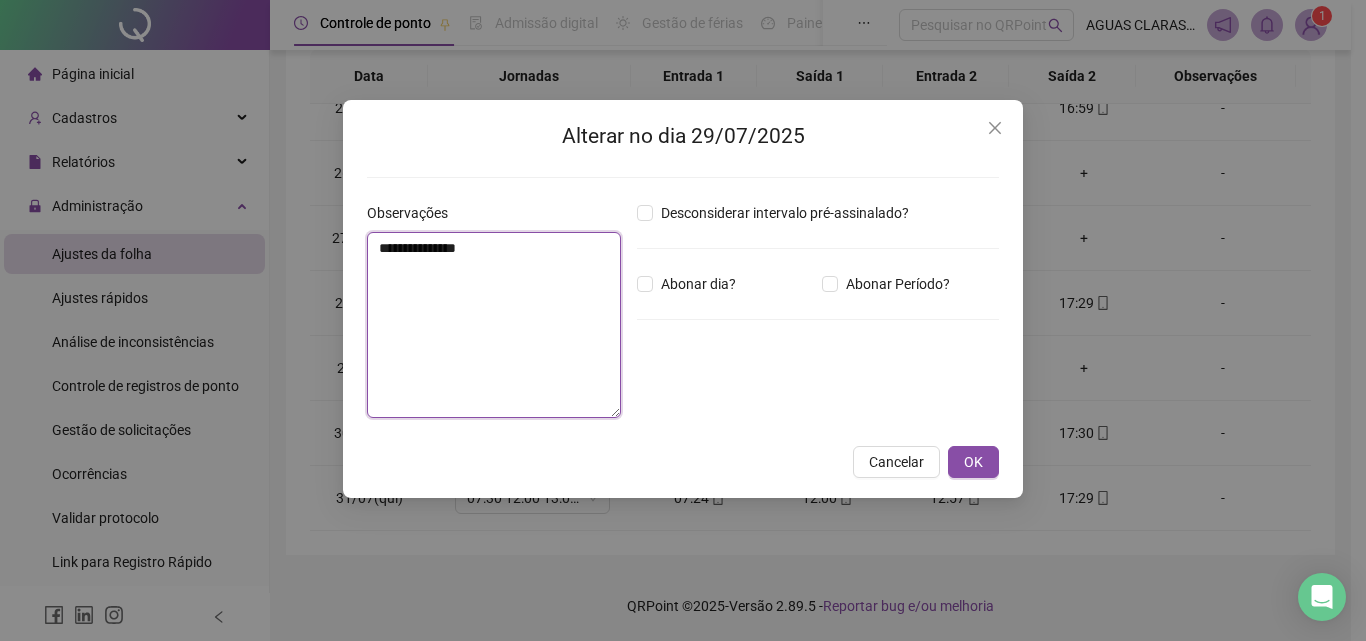 type on "**********" 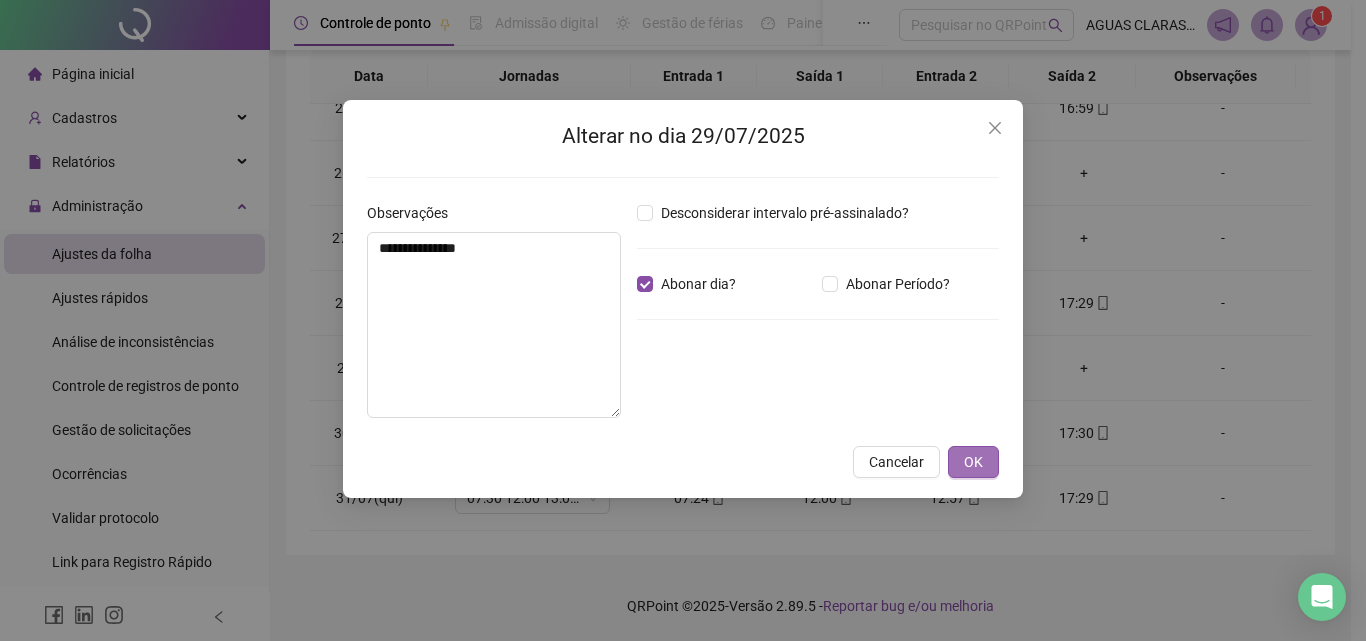click on "OK" at bounding box center (973, 462) 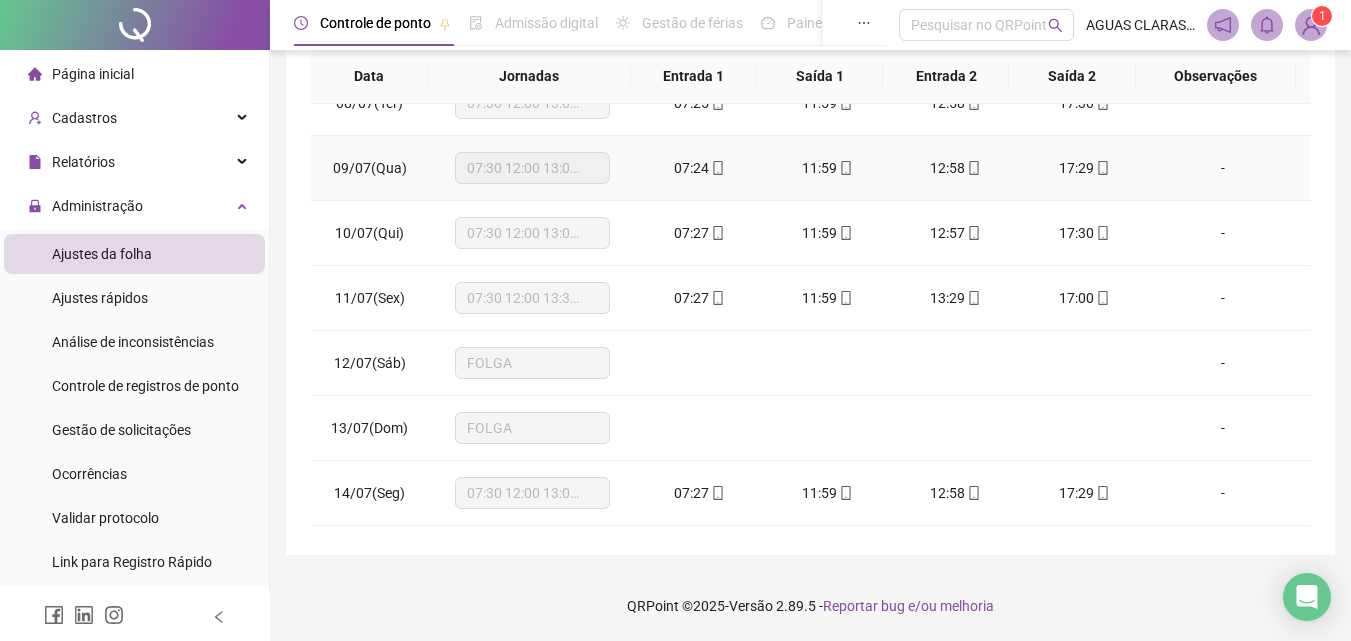 scroll, scrollTop: 0, scrollLeft: 0, axis: both 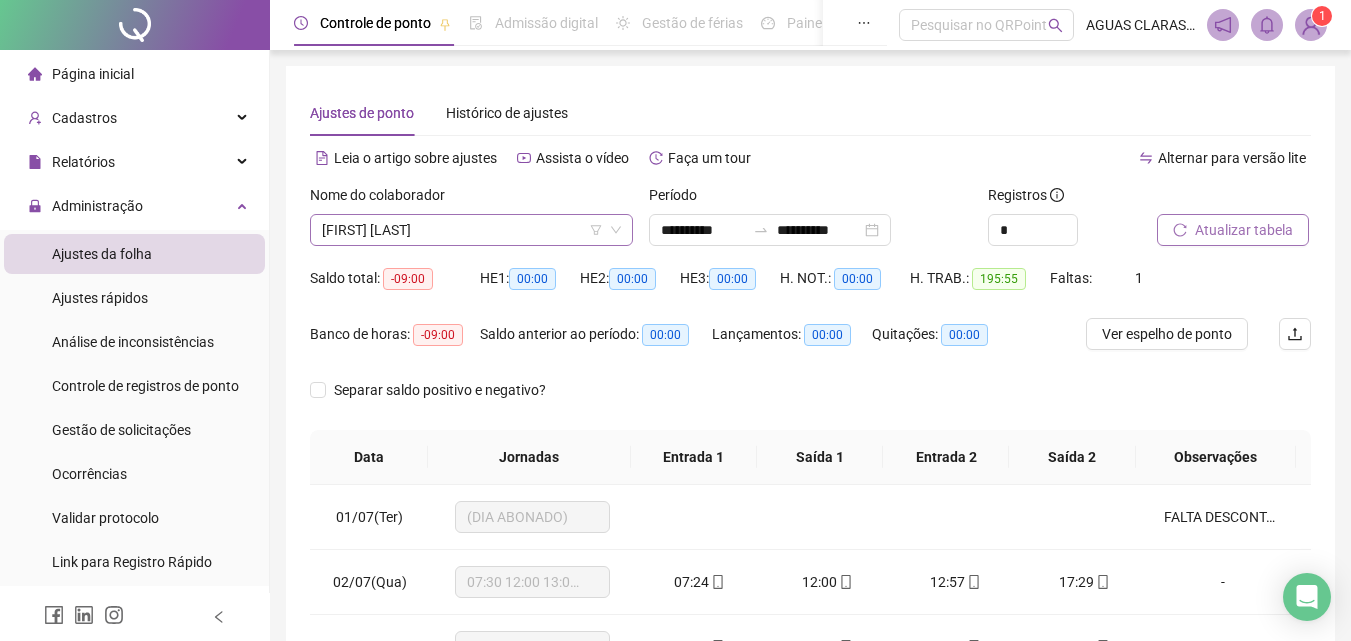 click on "[FIRST] [LAST]" at bounding box center [471, 230] 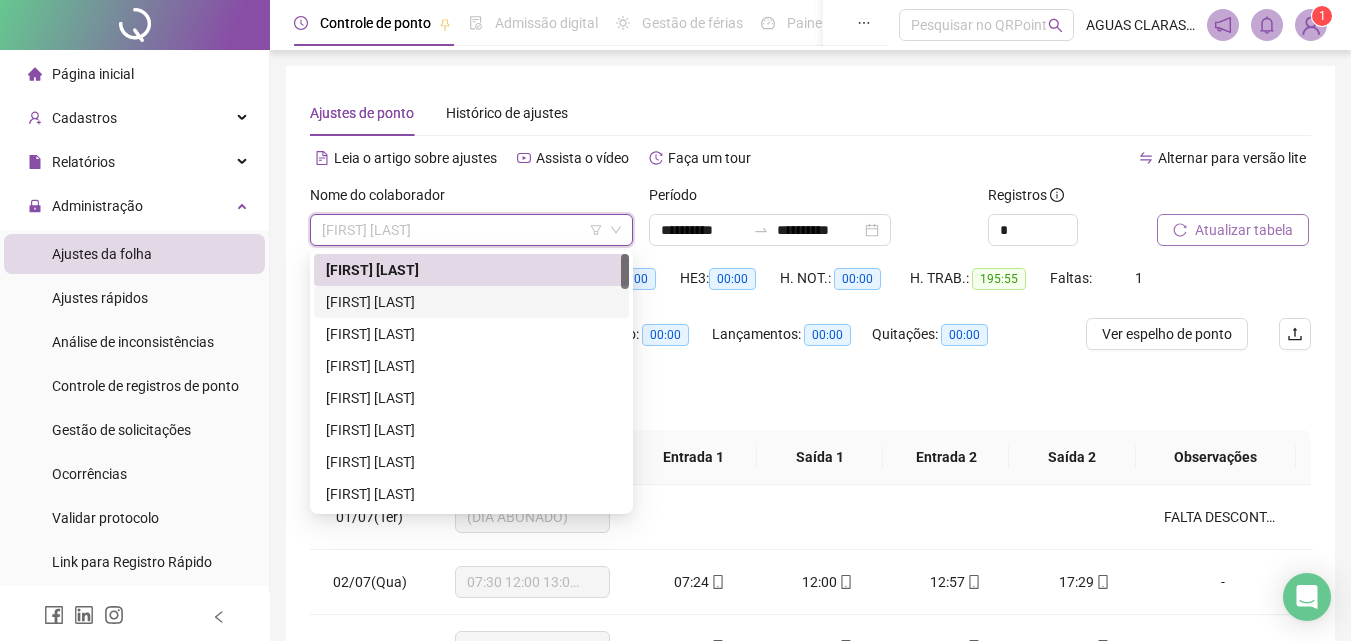 click on "[FIRST] [LAST]" at bounding box center (471, 302) 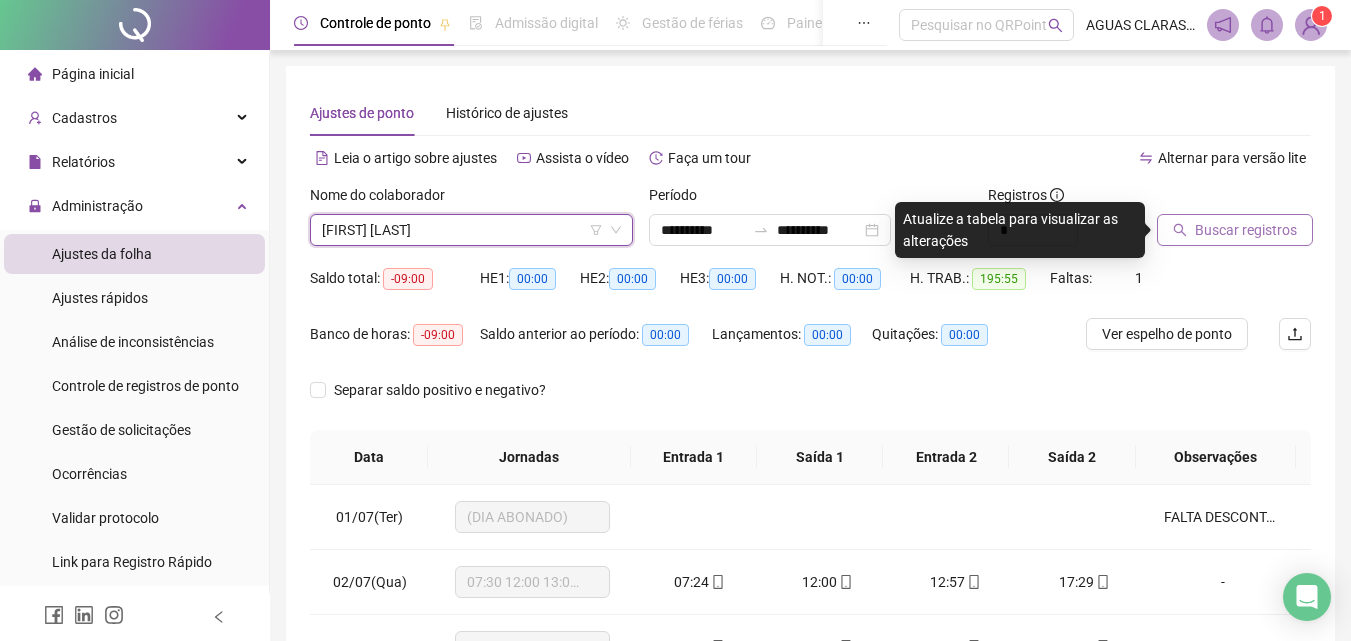 click 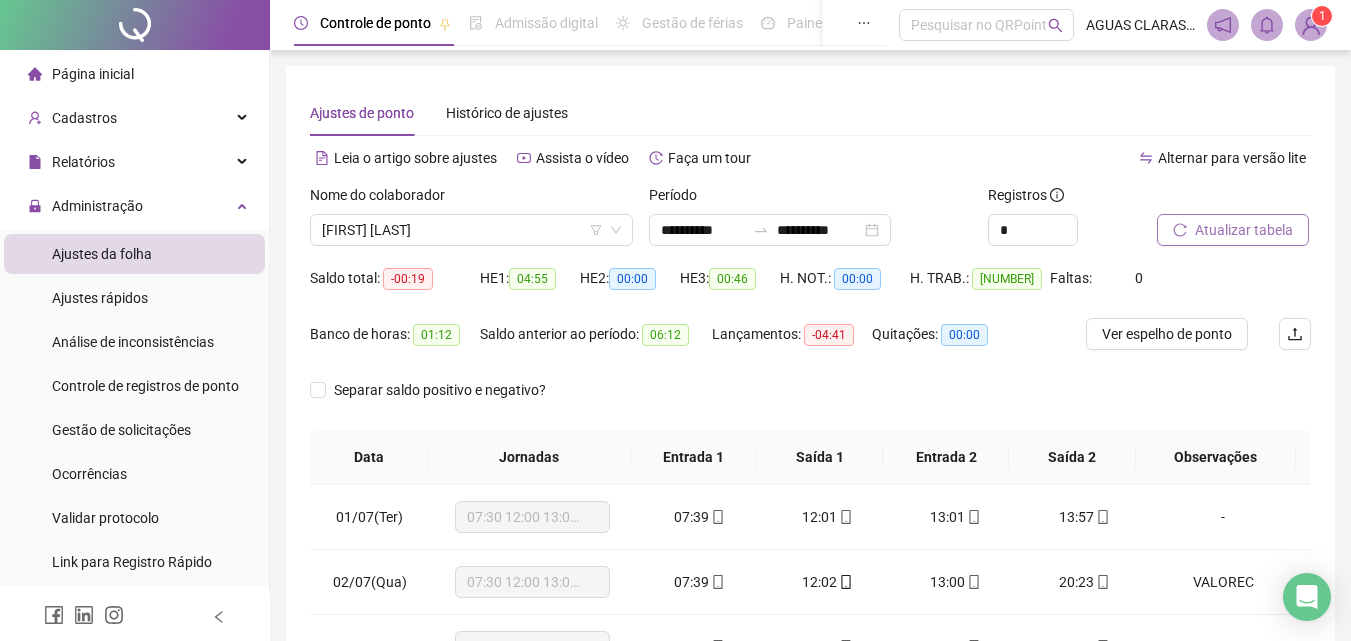 scroll, scrollTop: 381, scrollLeft: 0, axis: vertical 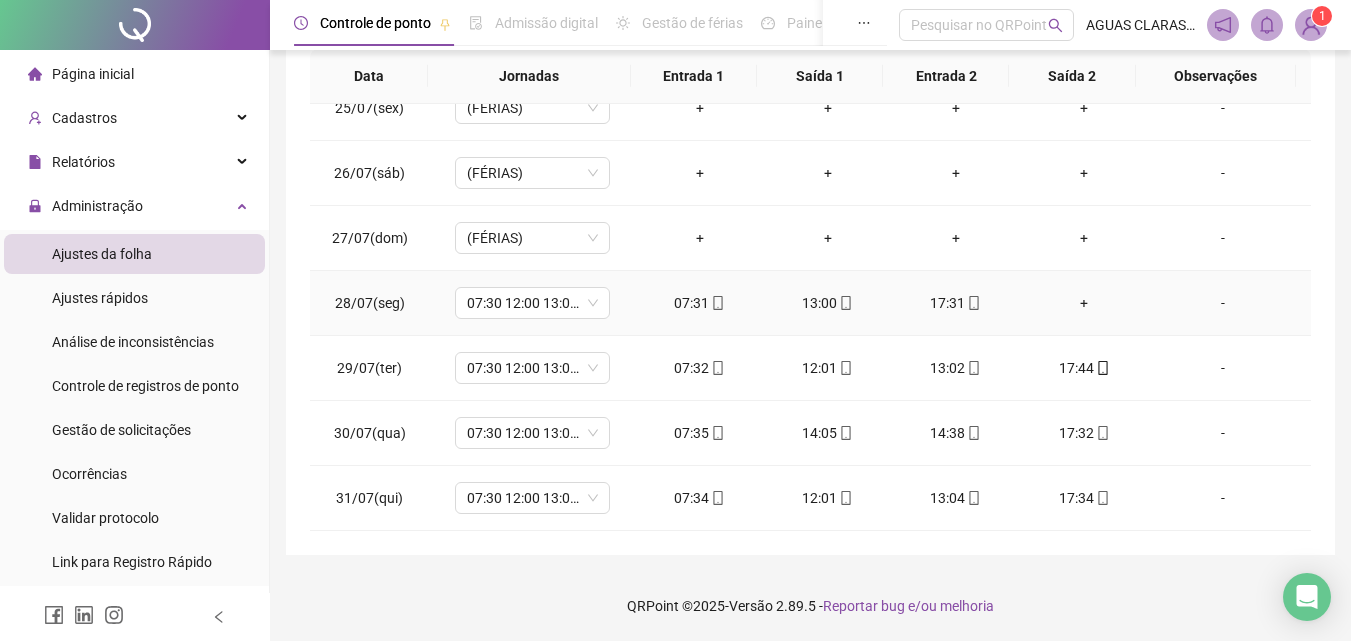 click on "+" at bounding box center (1084, 303) 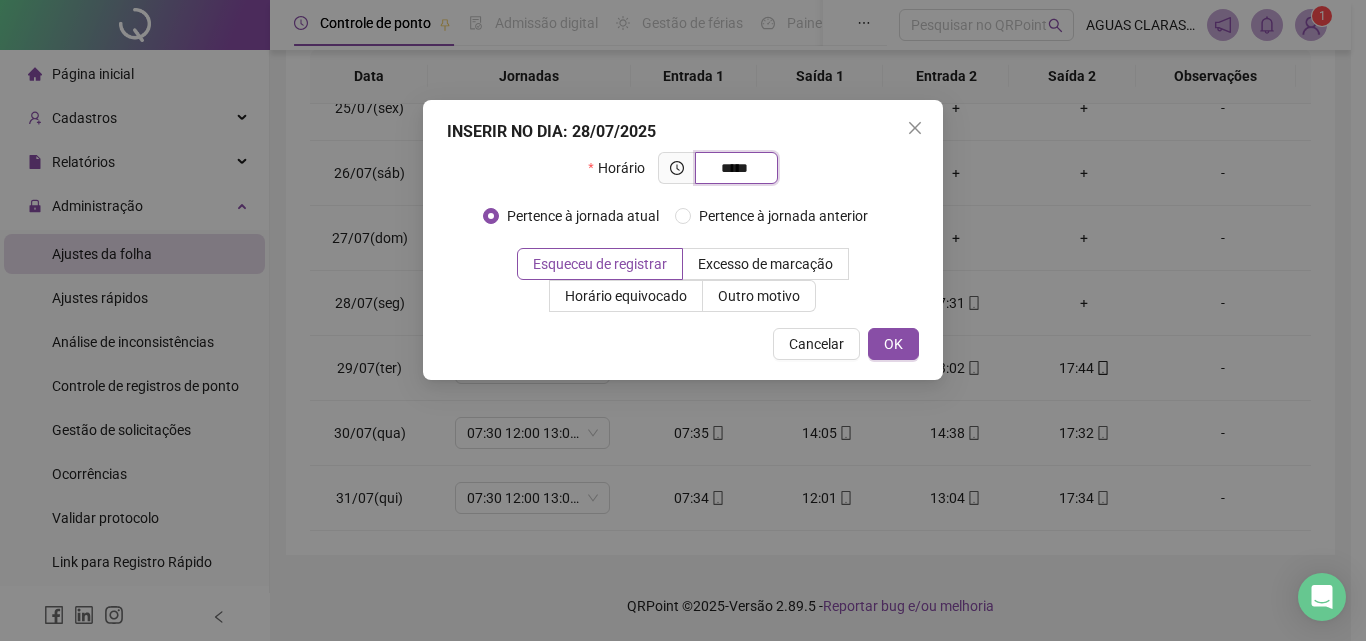 type on "*****" 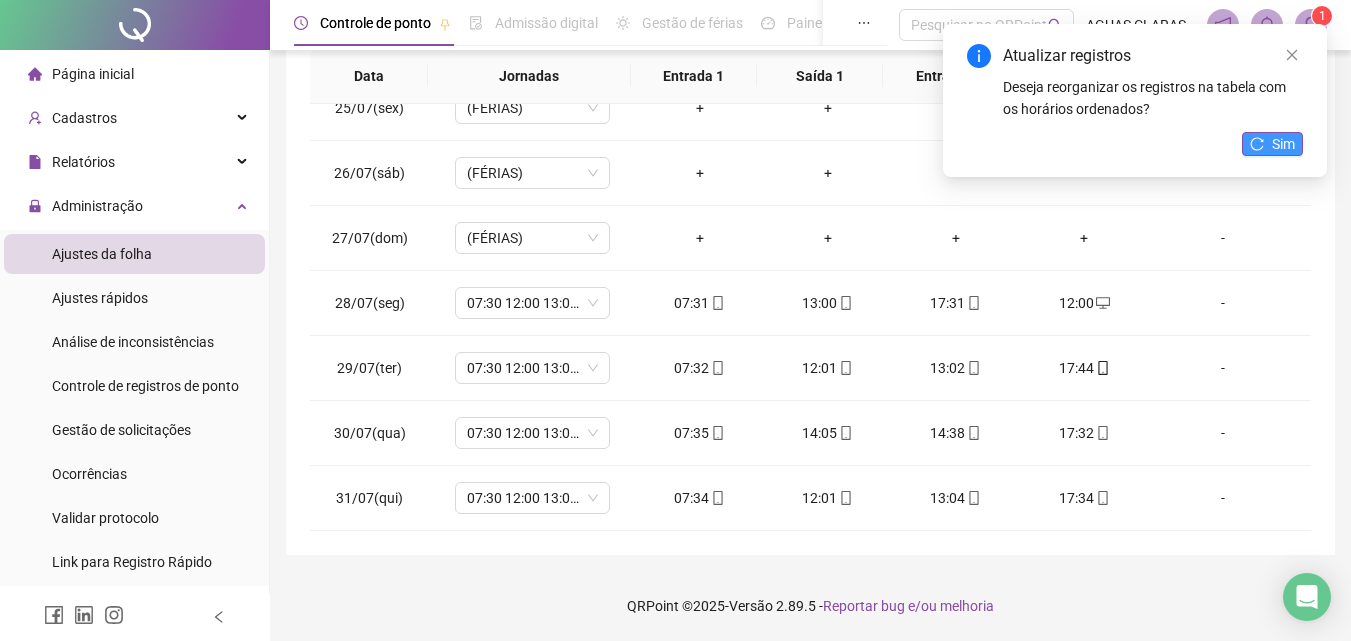 click on "Sim" at bounding box center [1283, 144] 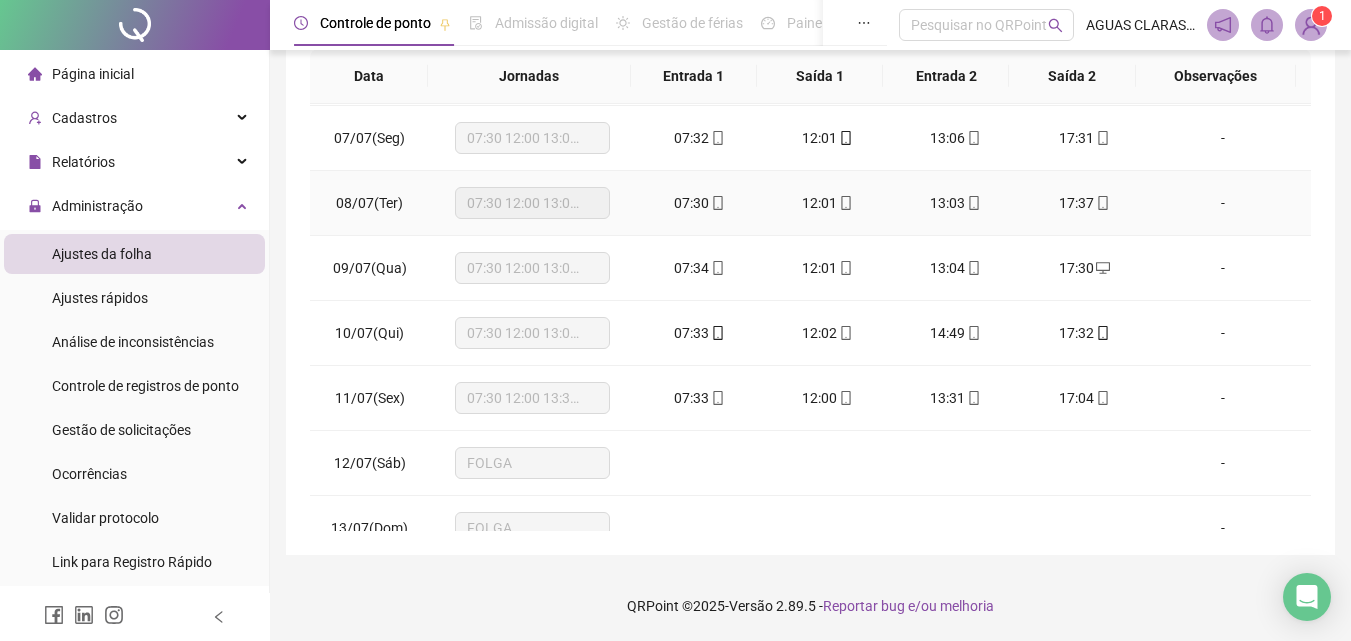 scroll, scrollTop: 0, scrollLeft: 0, axis: both 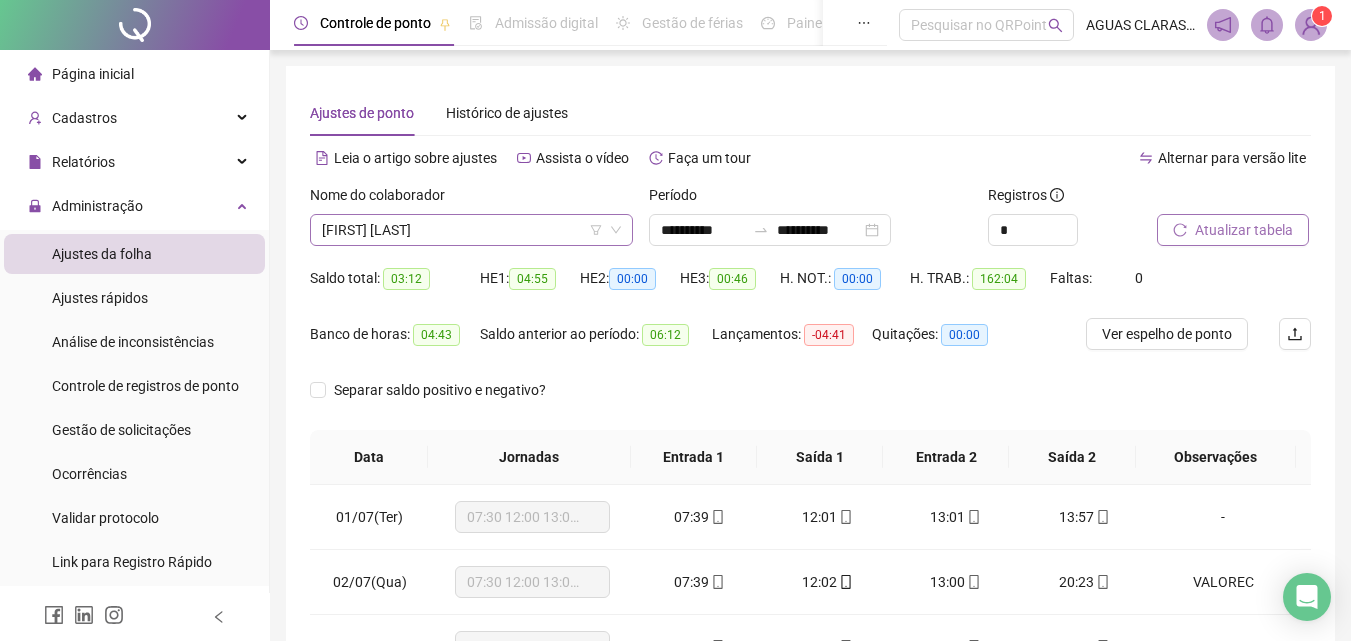 click on "[FIRST] [LAST]" at bounding box center [471, 230] 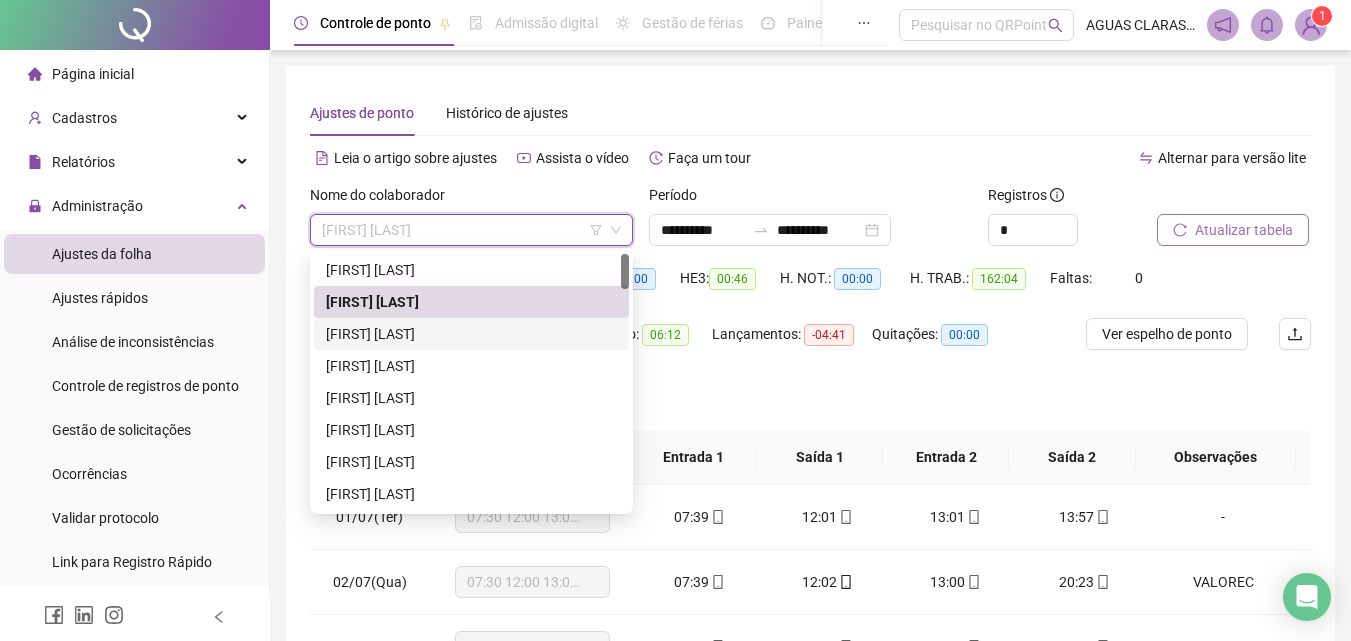 click on "[FIRST] [LAST]" at bounding box center (471, 334) 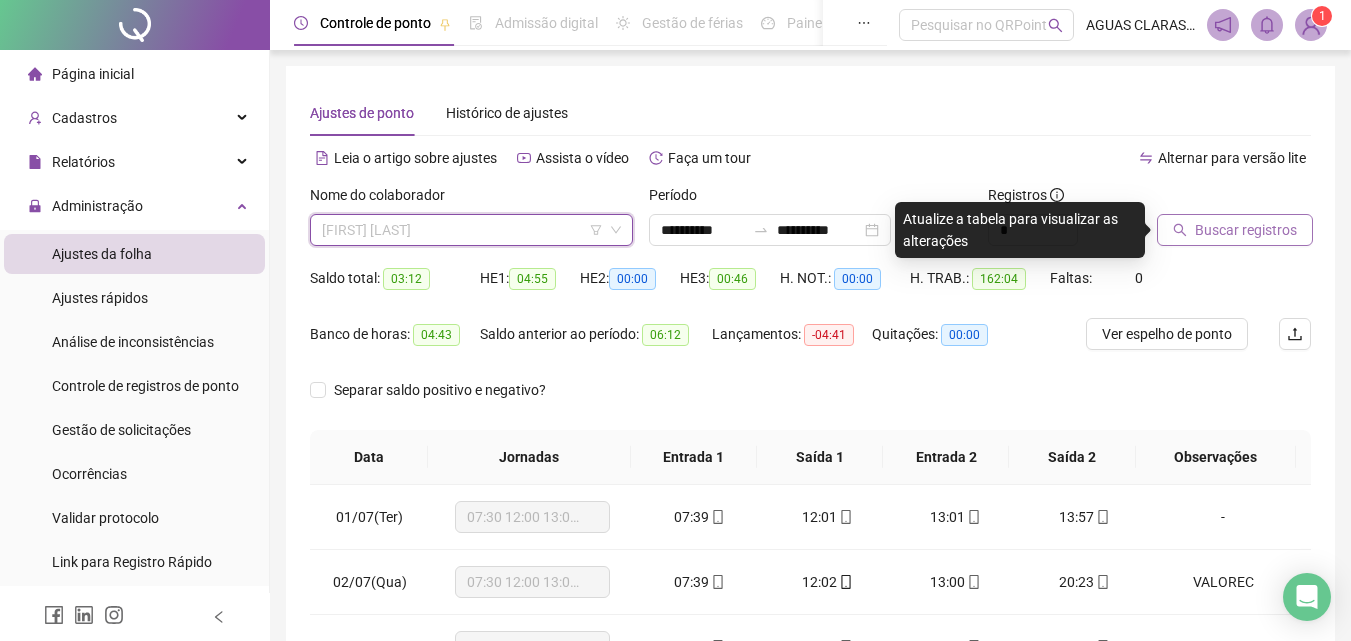 click on "[FIRST] [LAST]" at bounding box center [471, 230] 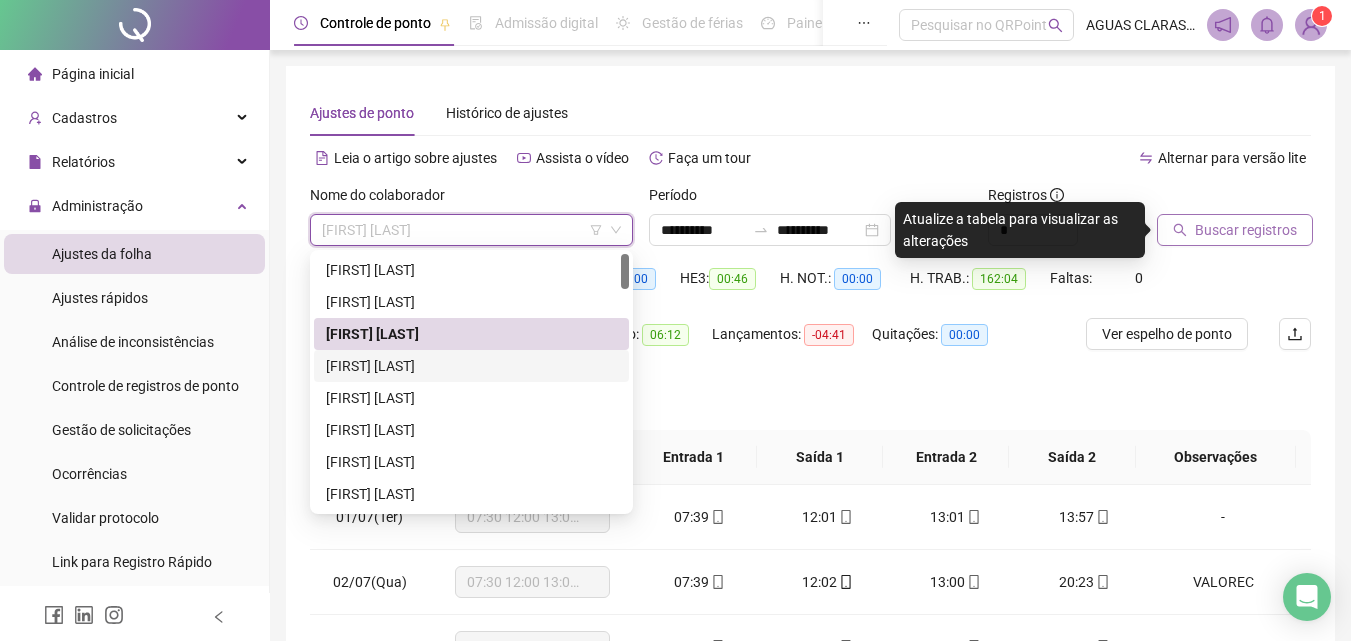 click on "[FIRST] [LAST]" at bounding box center [471, 366] 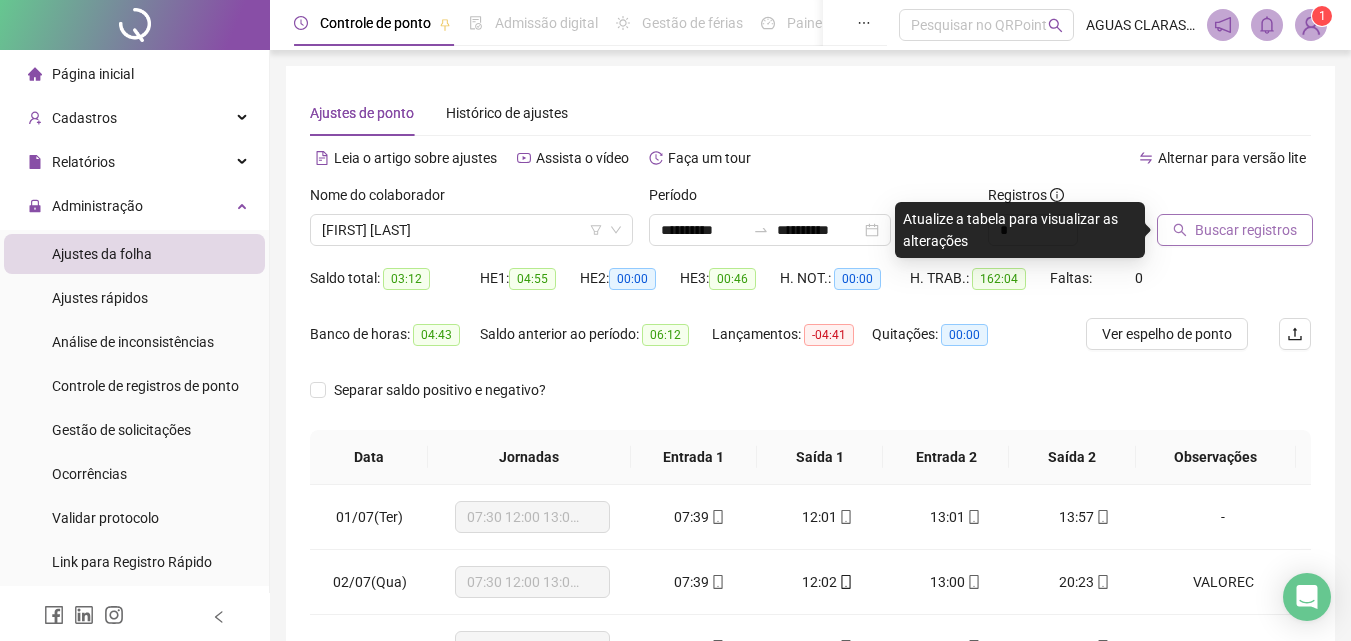 click on "Buscar registros" at bounding box center (1246, 230) 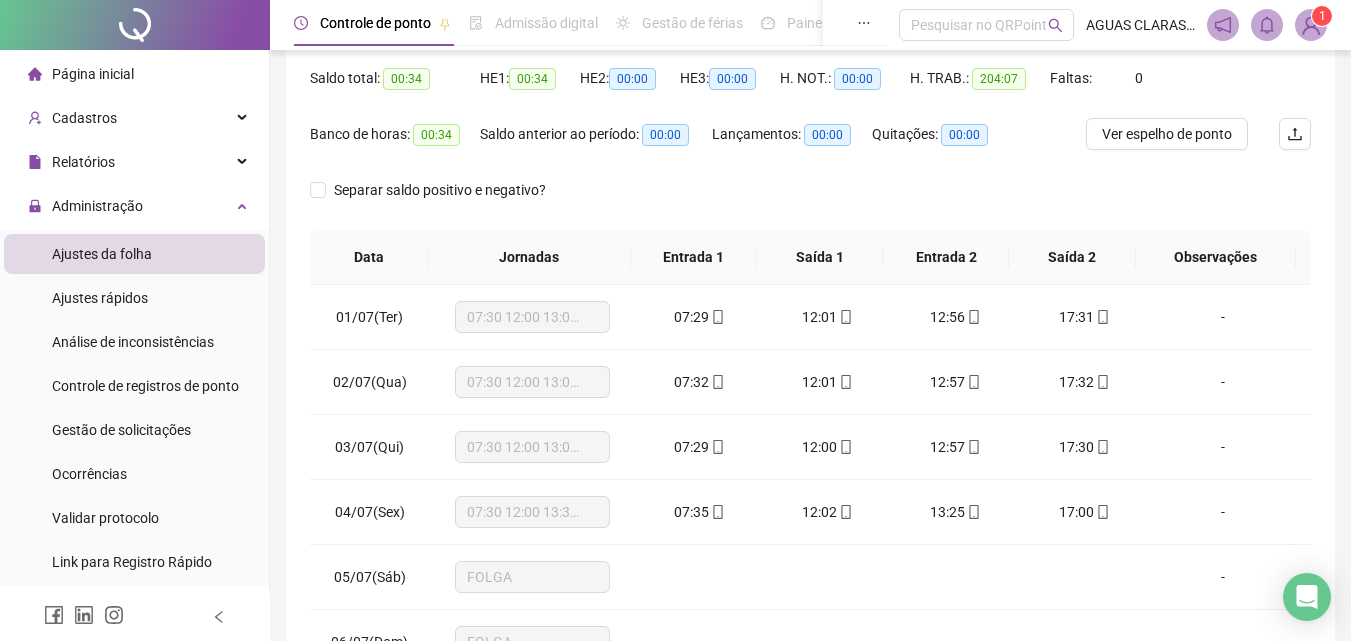 scroll, scrollTop: 381, scrollLeft: 0, axis: vertical 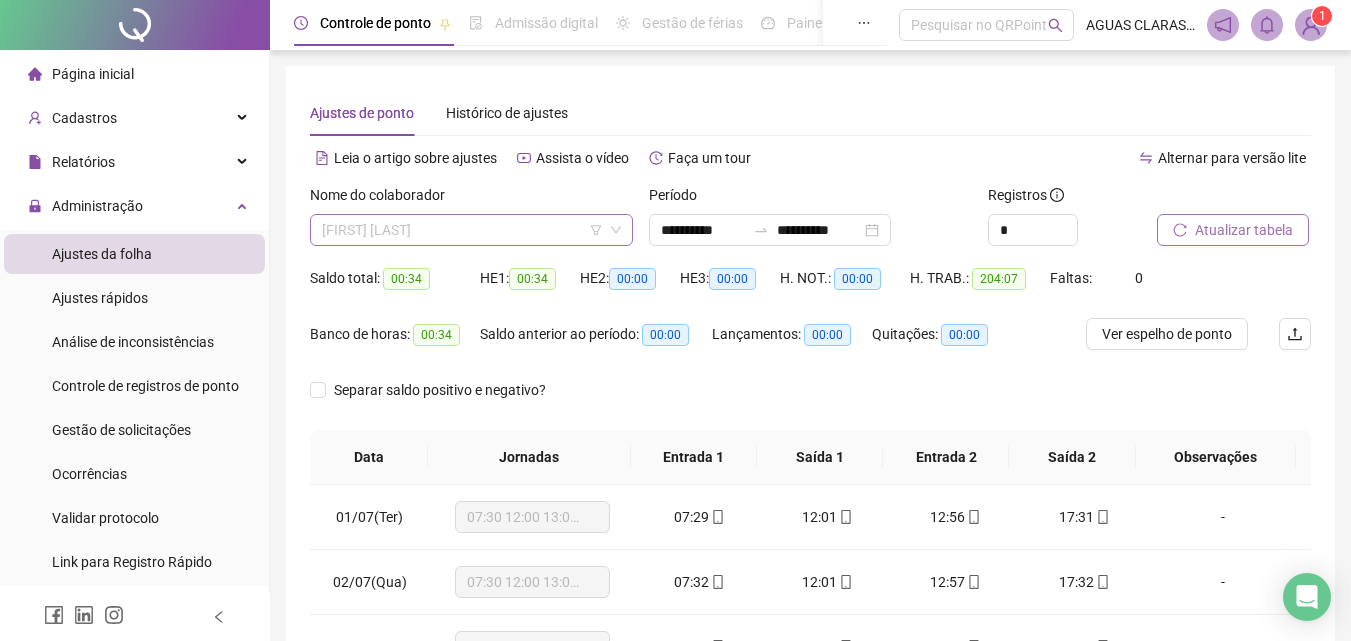 click on "[FIRST] [LAST]" at bounding box center [471, 230] 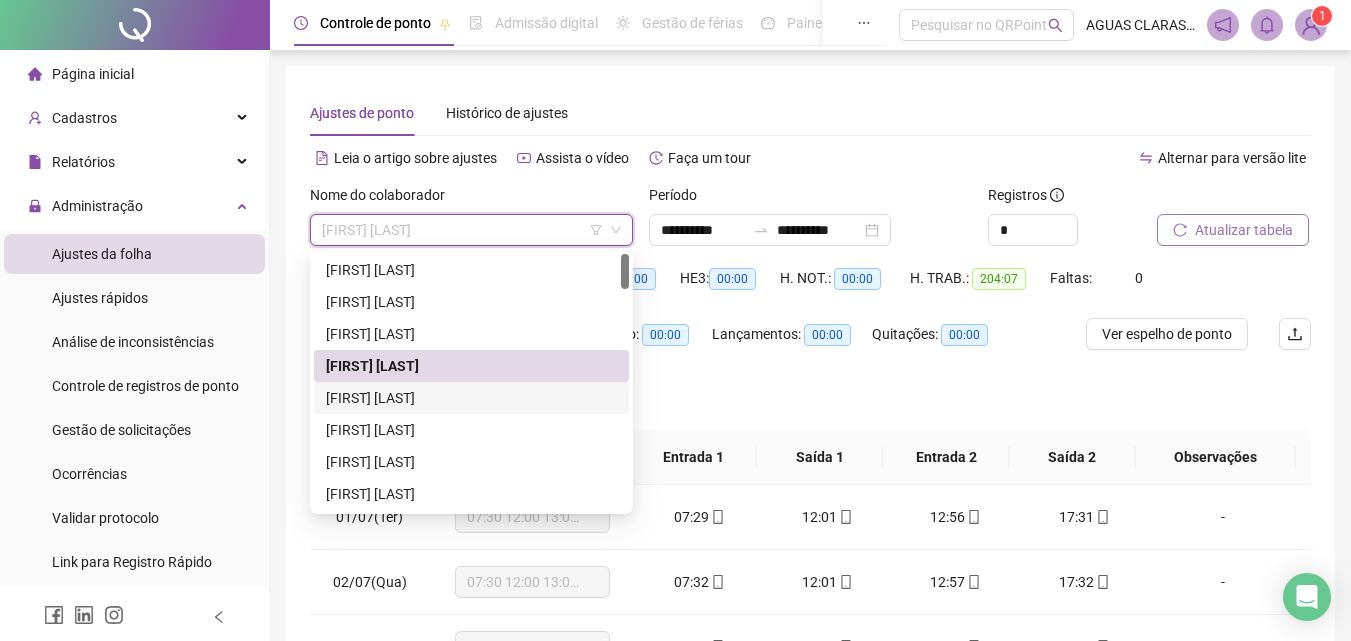 click on "[FIRST] [LAST]" at bounding box center [471, 398] 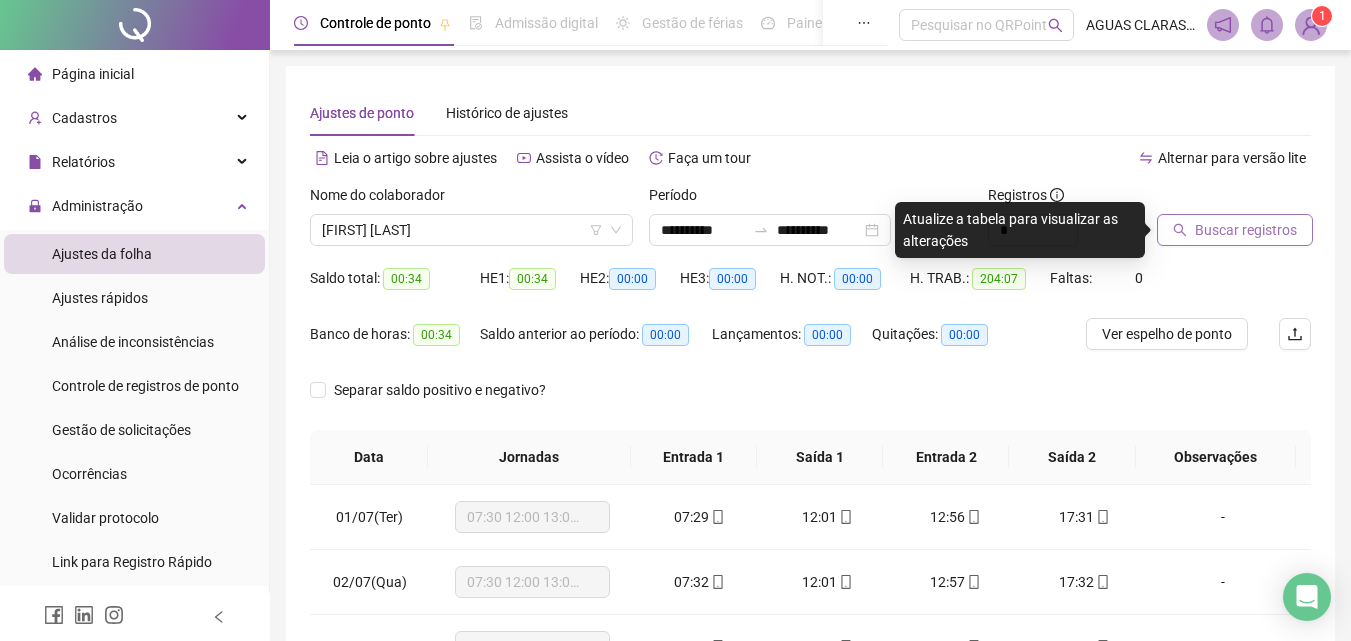 click on "Buscar registros" at bounding box center (1246, 230) 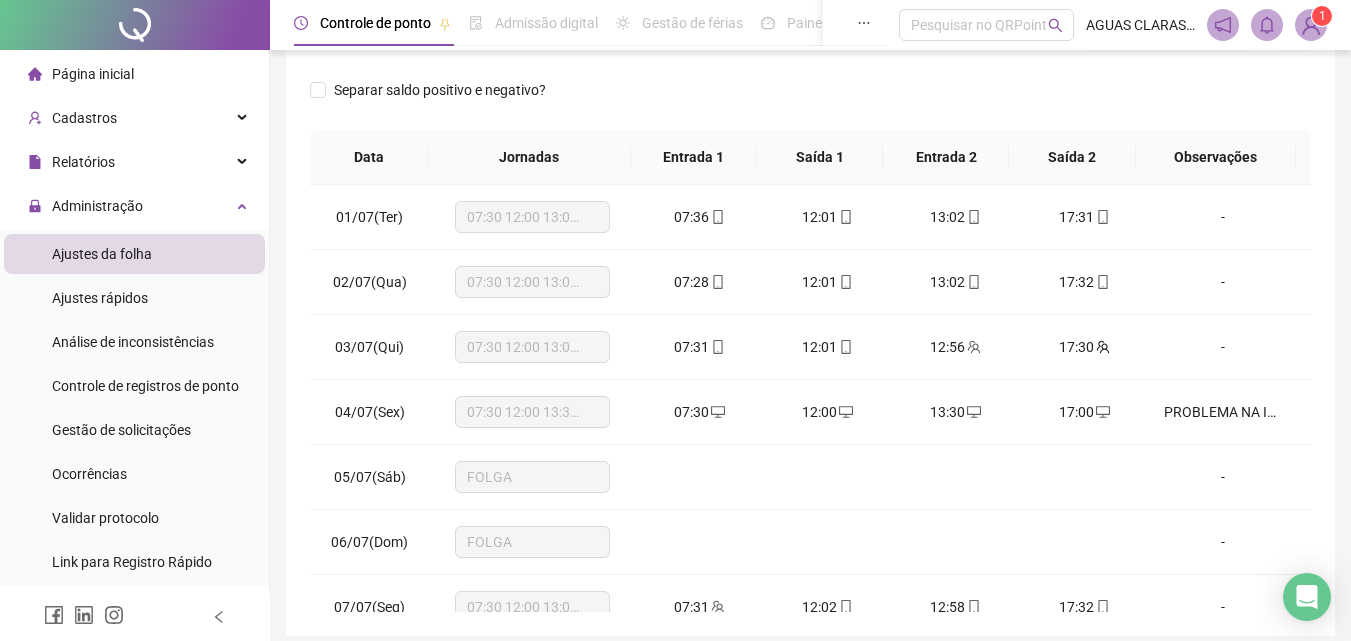 scroll, scrollTop: 381, scrollLeft: 0, axis: vertical 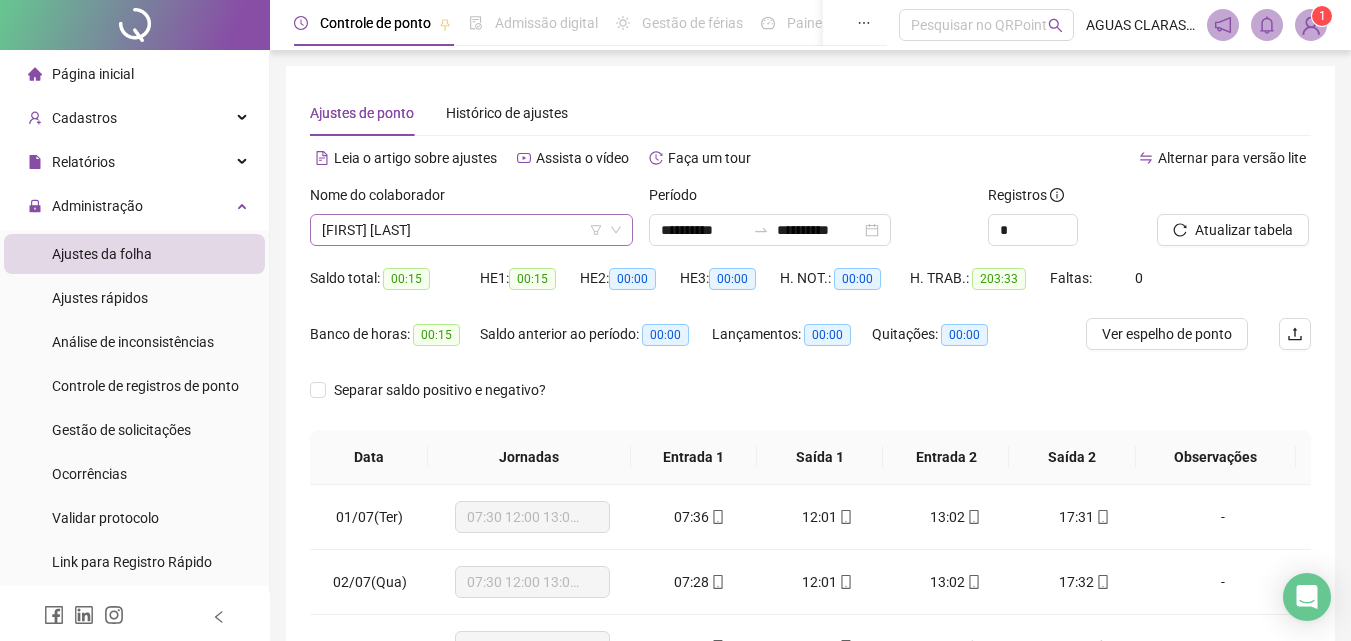 click on "[FIRST] [LAST]" at bounding box center [471, 230] 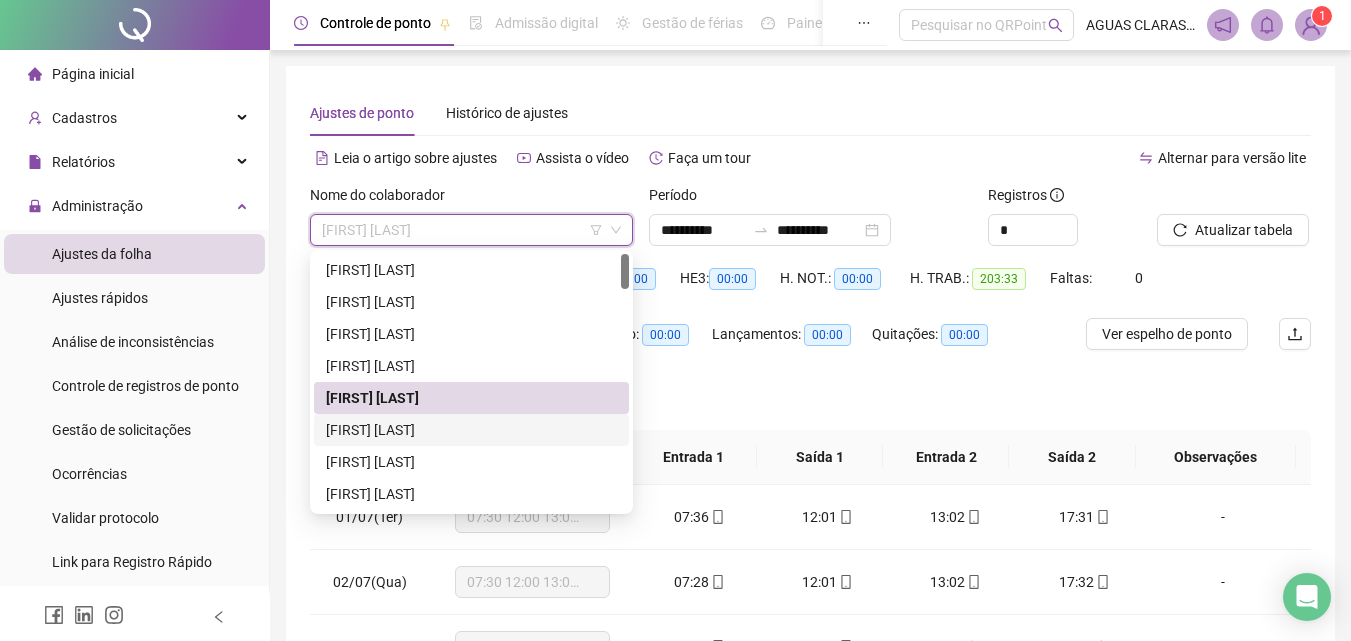 click on "[FIRST] [LAST]" at bounding box center [471, 430] 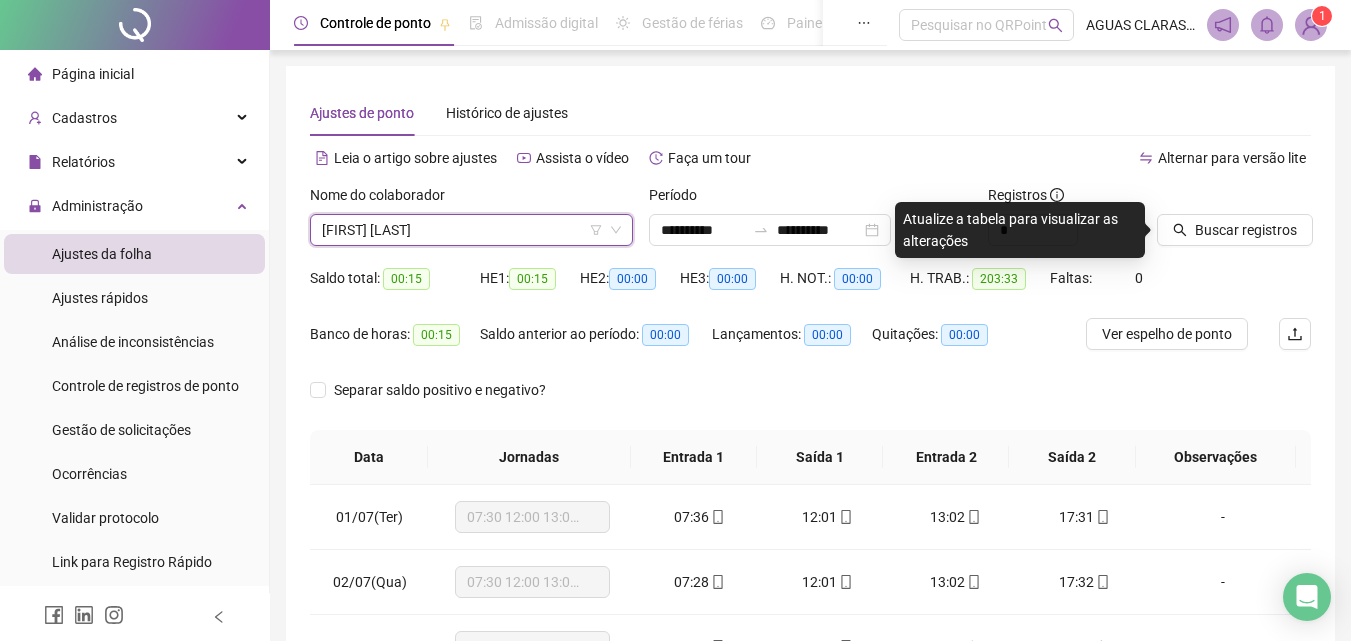 click on "Buscar registros" at bounding box center (1234, 215) 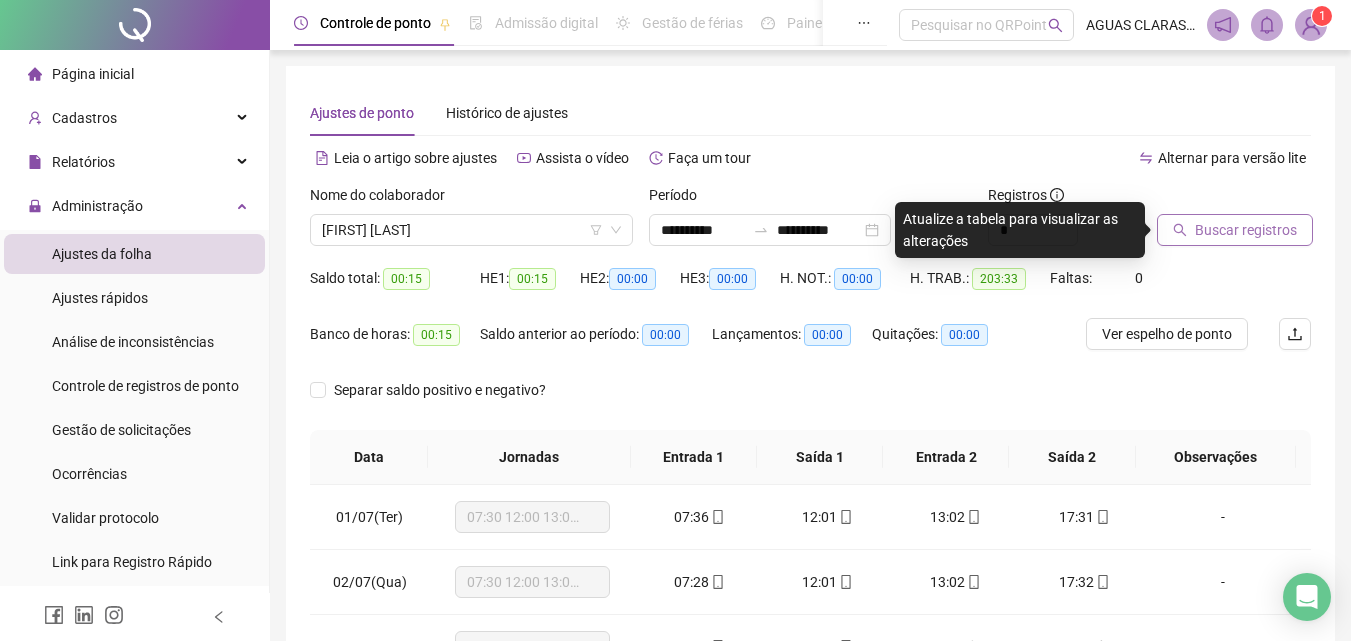 click on "Buscar registros" at bounding box center (1246, 230) 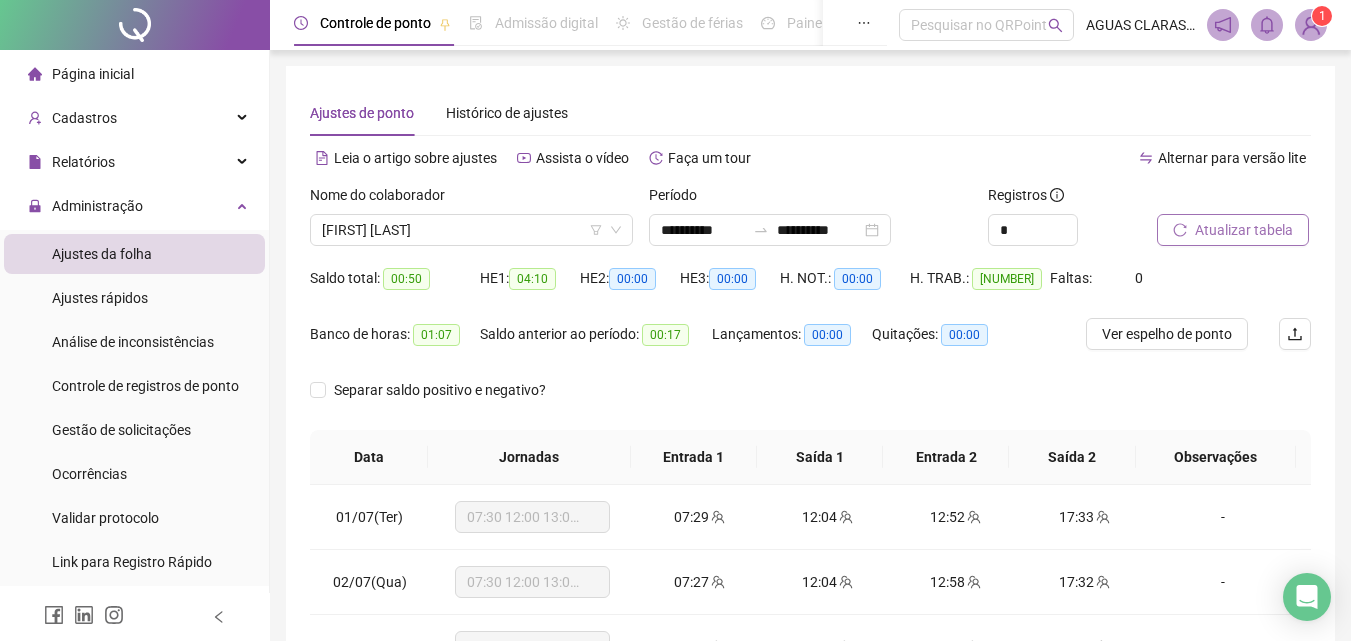 click on "**********" at bounding box center [810, 501] 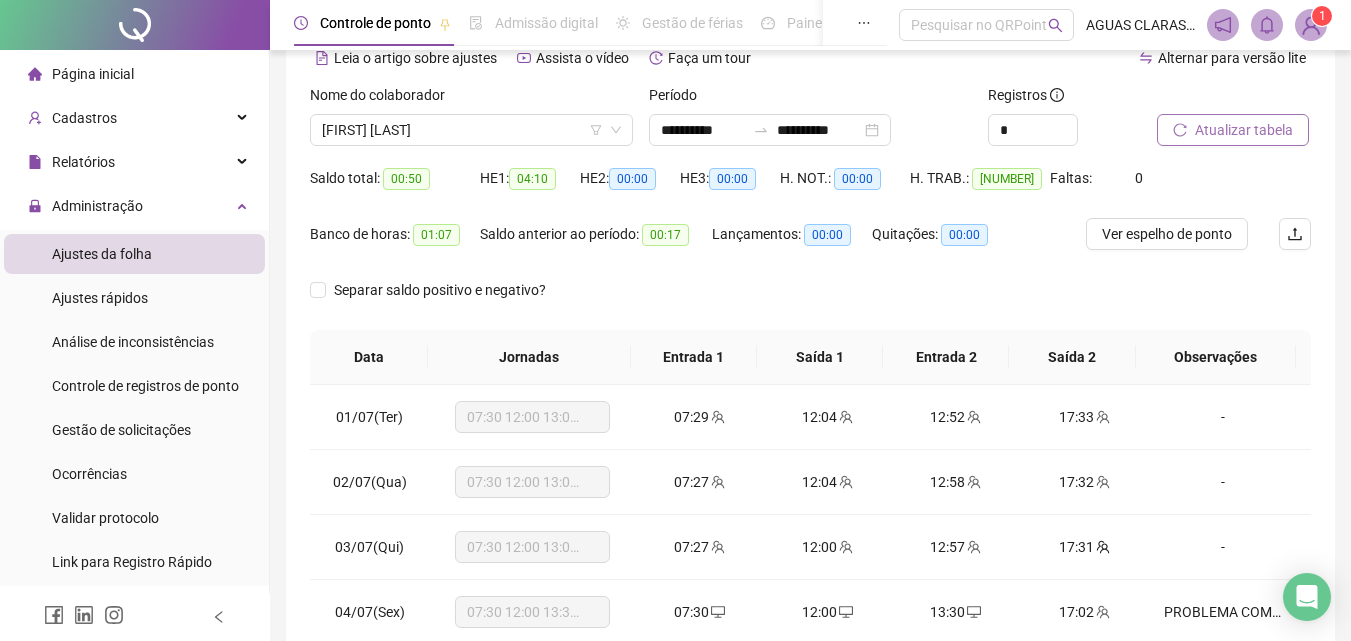 scroll, scrollTop: 200, scrollLeft: 0, axis: vertical 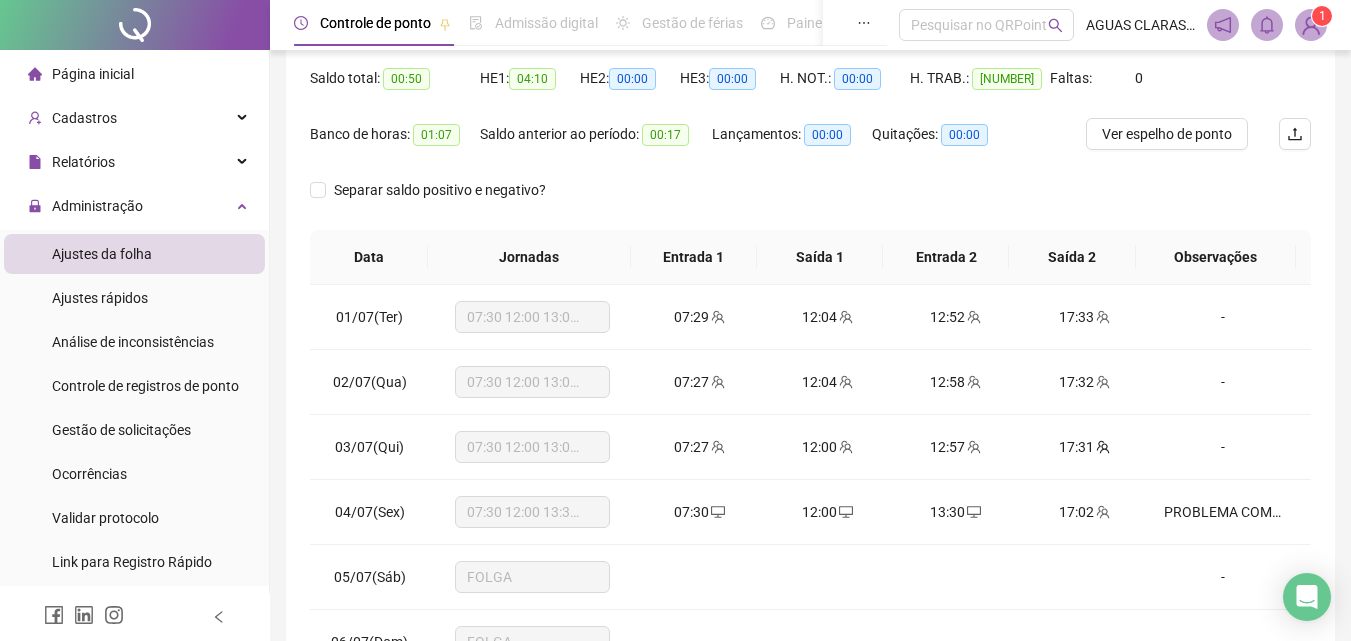 click on "**********" at bounding box center (810, 311) 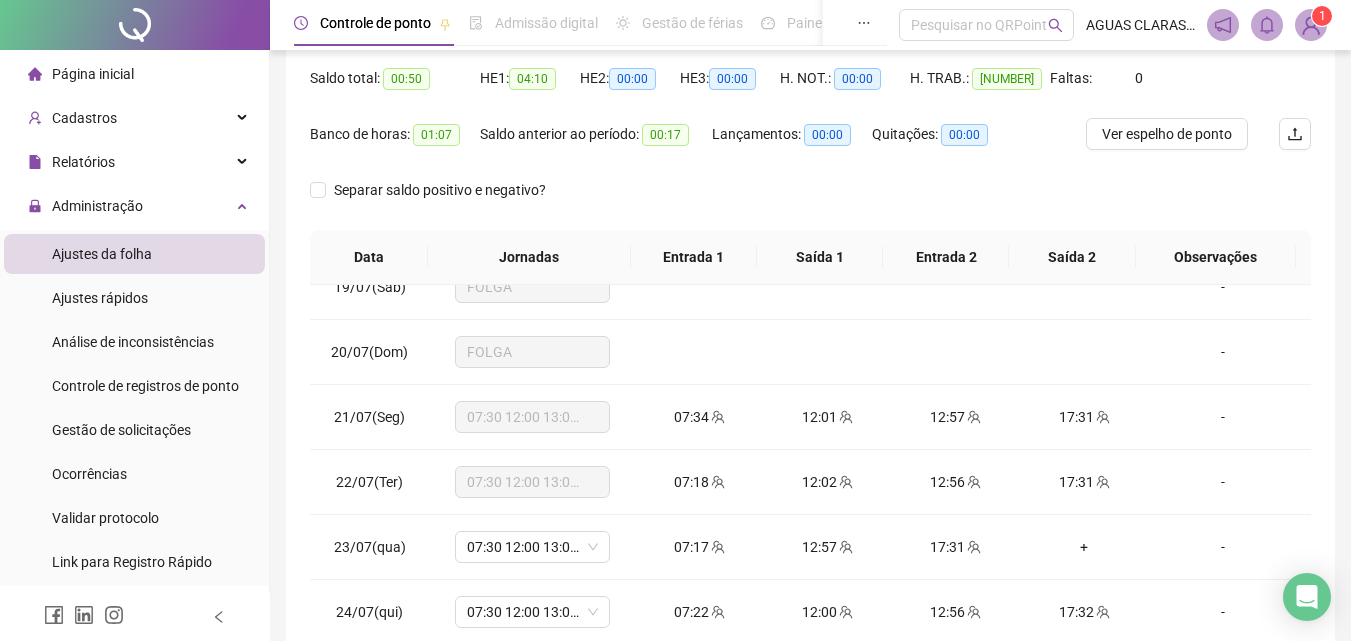 scroll, scrollTop: 1400, scrollLeft: 0, axis: vertical 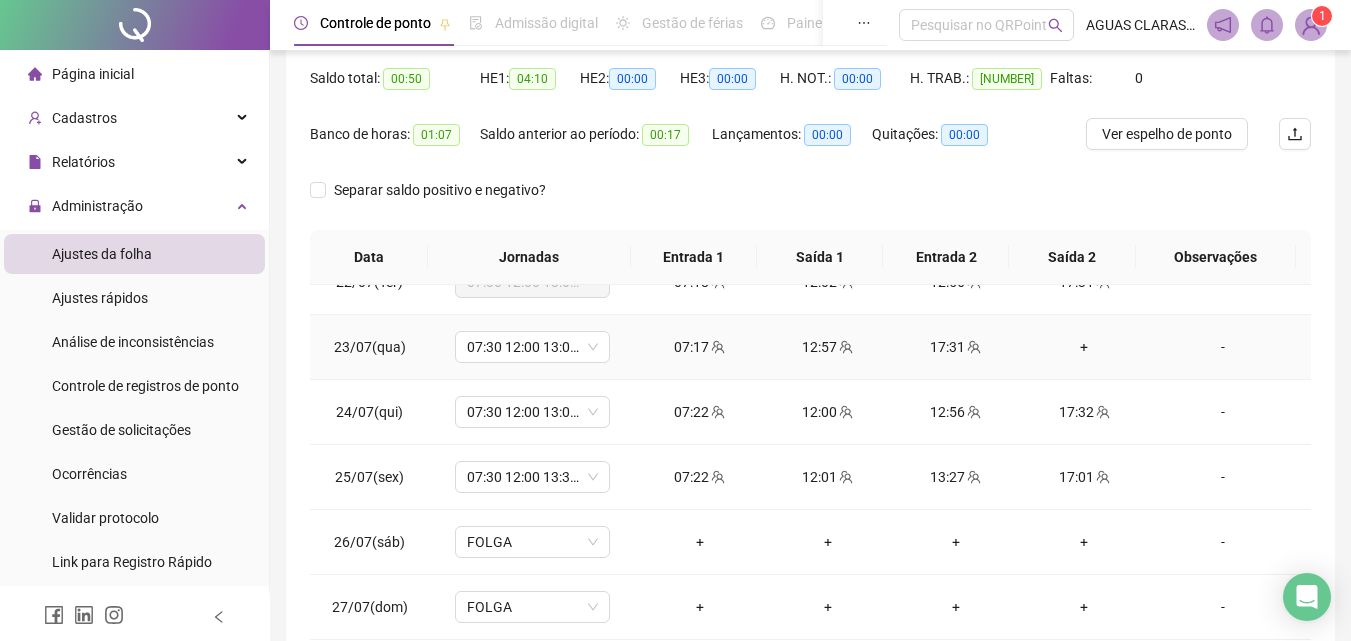 click on "+" at bounding box center (1084, 347) 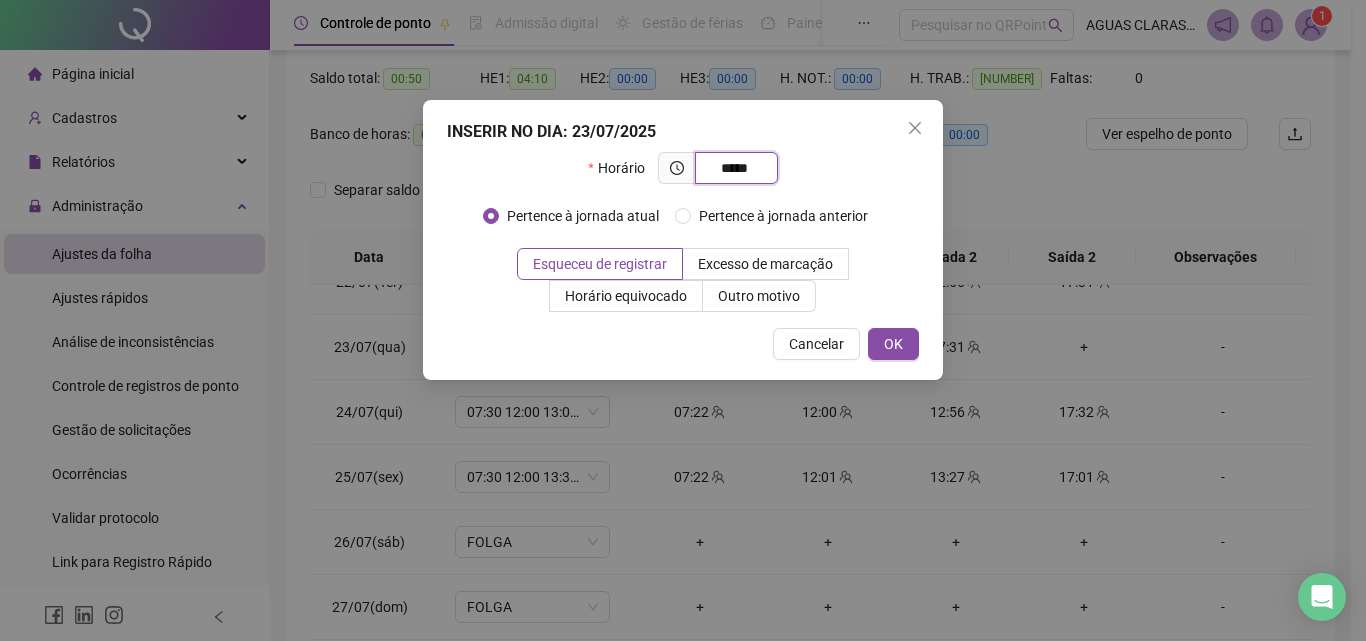 type on "*****" 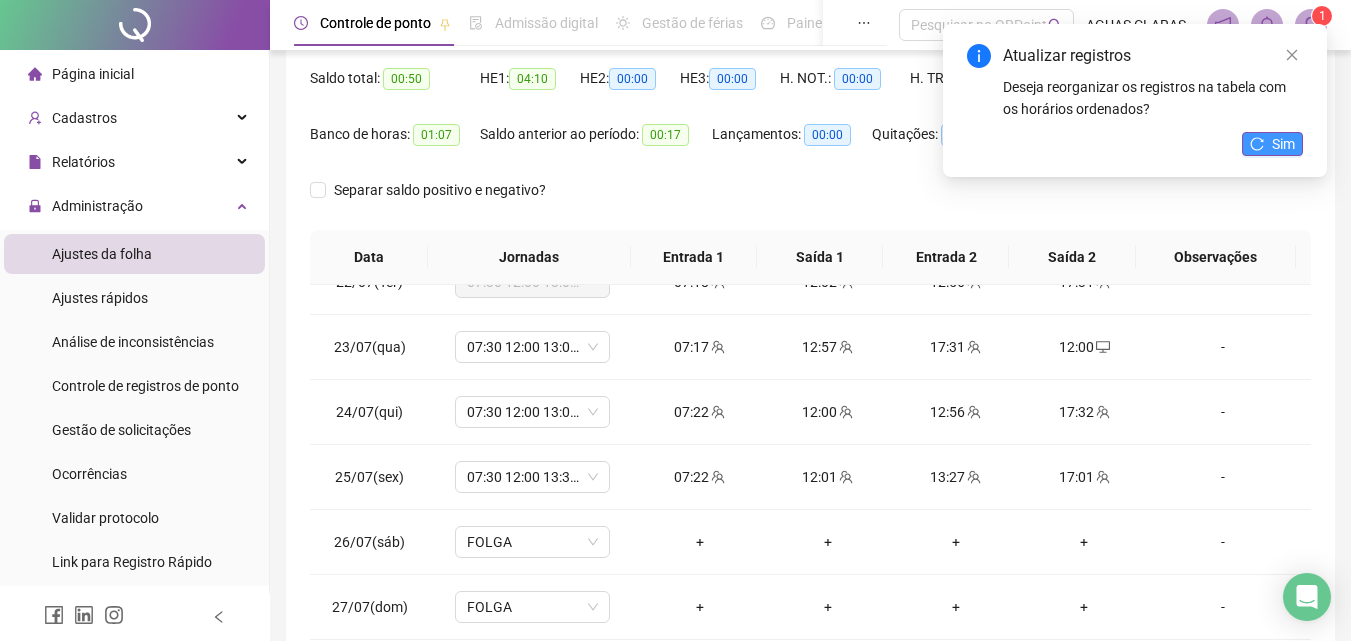 click 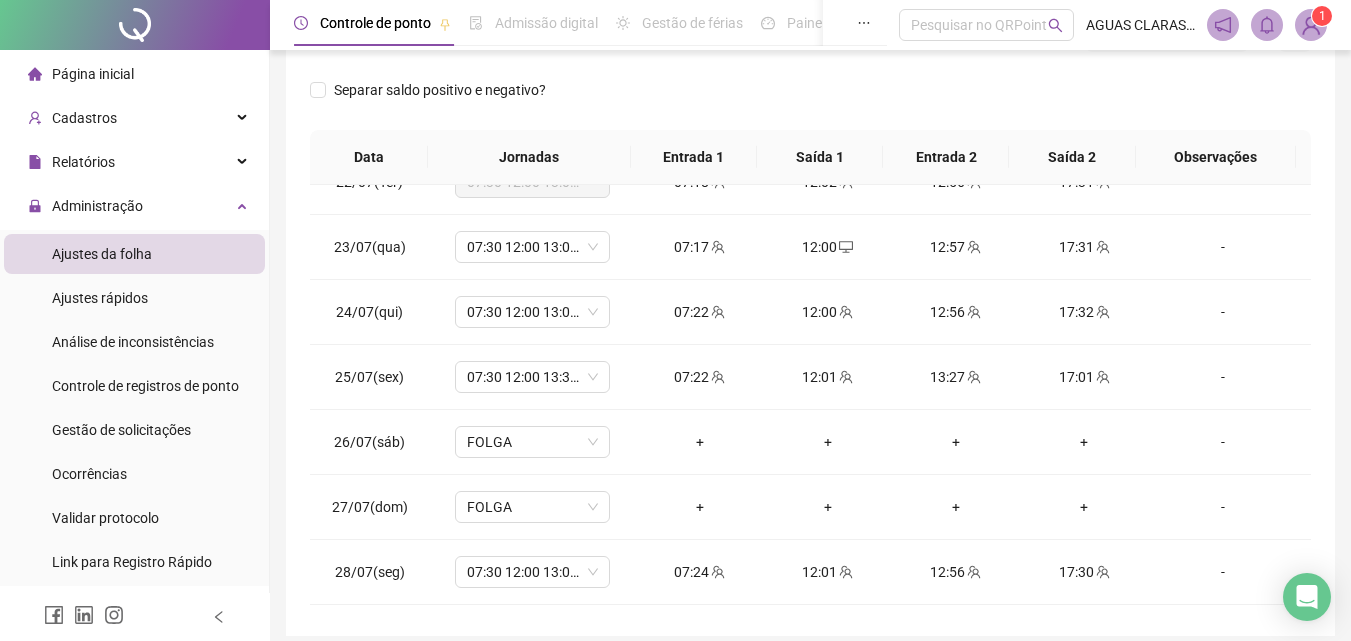 scroll, scrollTop: 381, scrollLeft: 0, axis: vertical 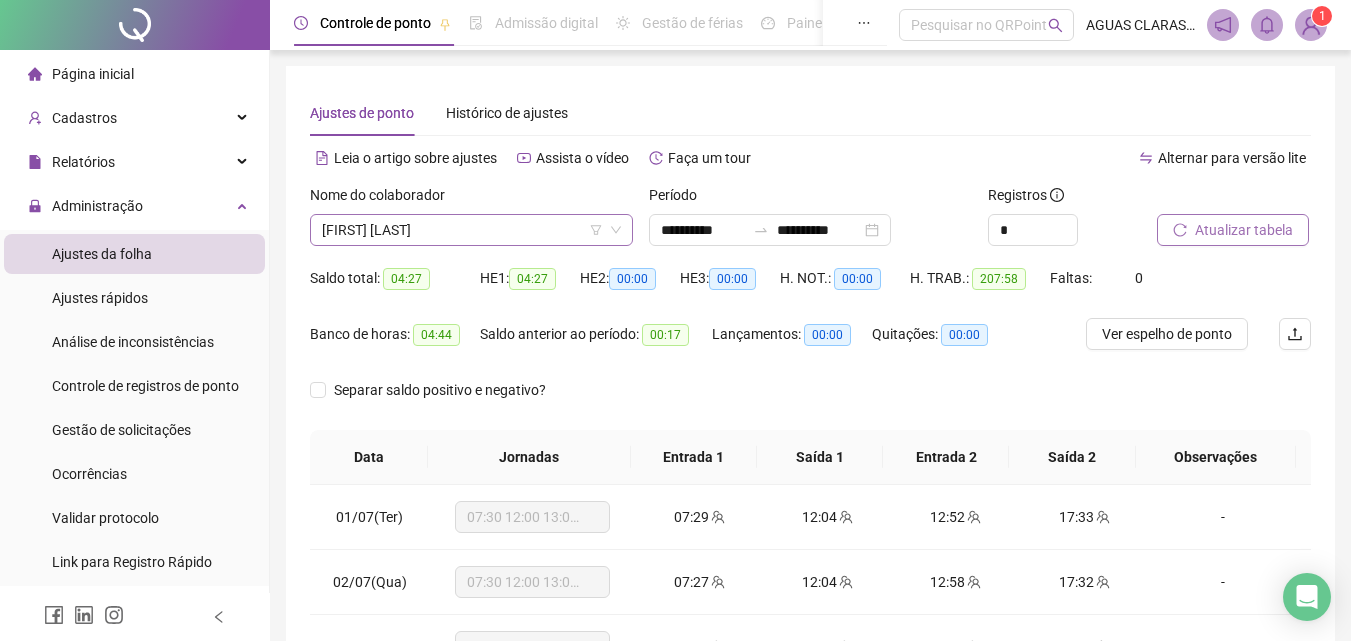click on "[FIRST] [LAST]" at bounding box center [471, 230] 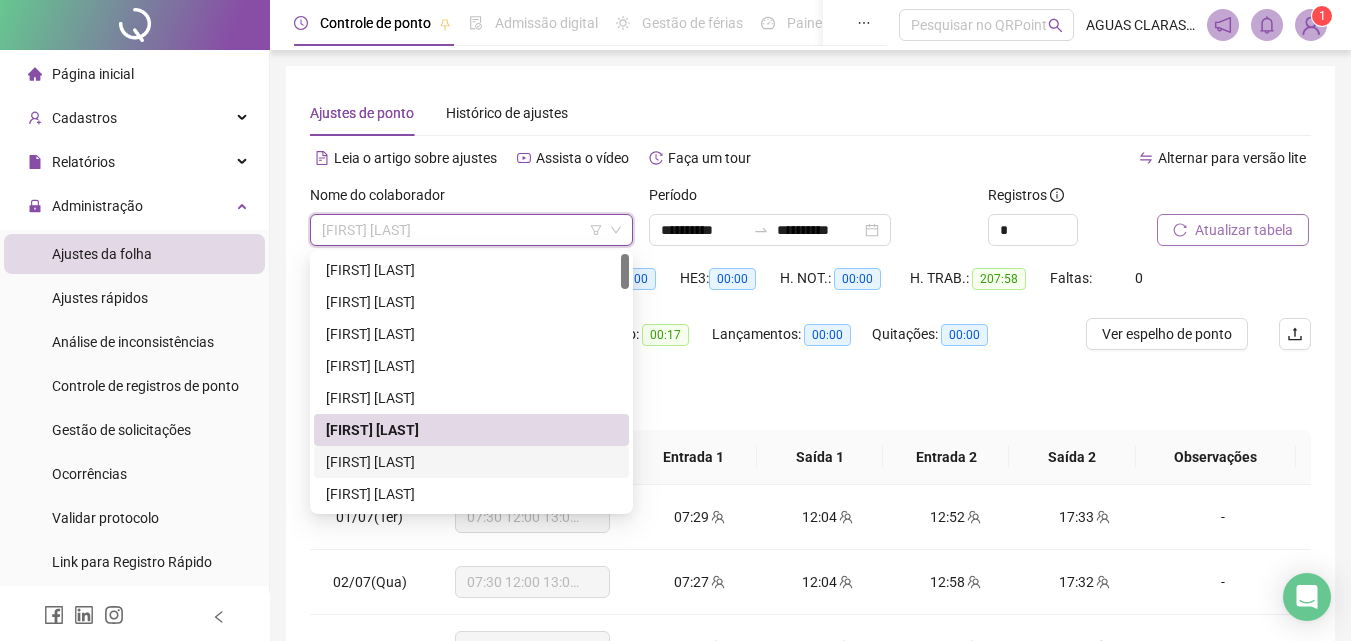 click on "[FIRST] [LAST]" at bounding box center (471, 462) 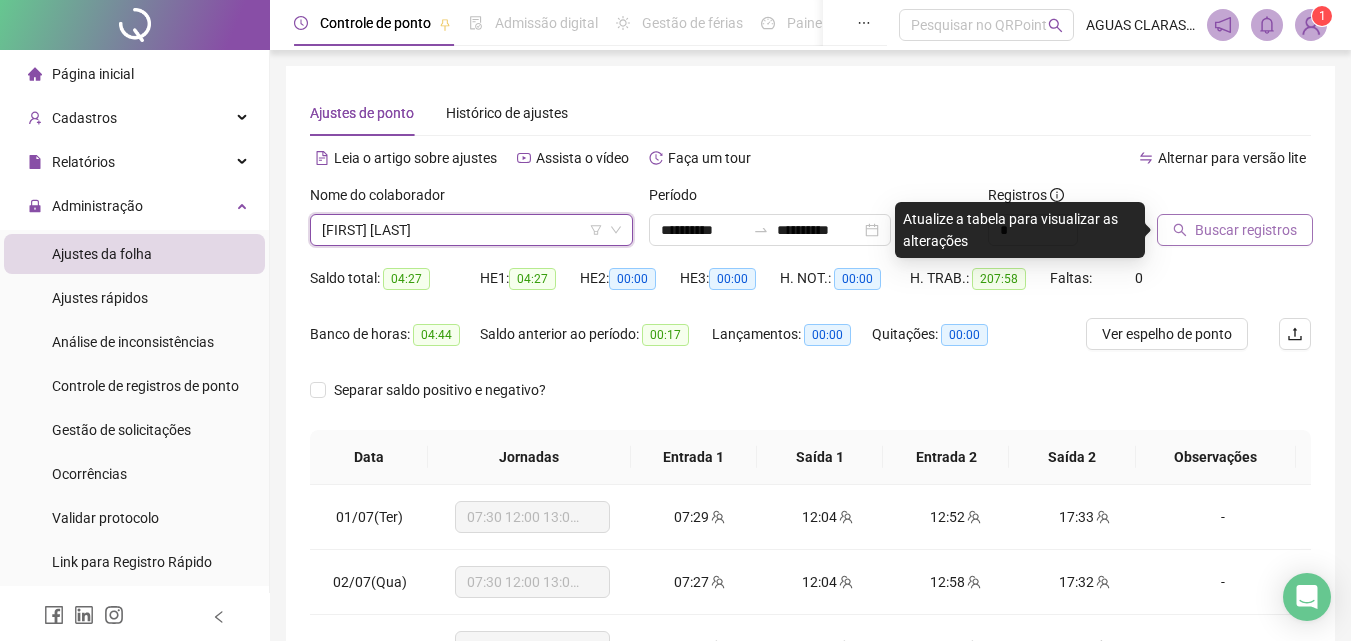 click on "Buscar registros" at bounding box center [1246, 230] 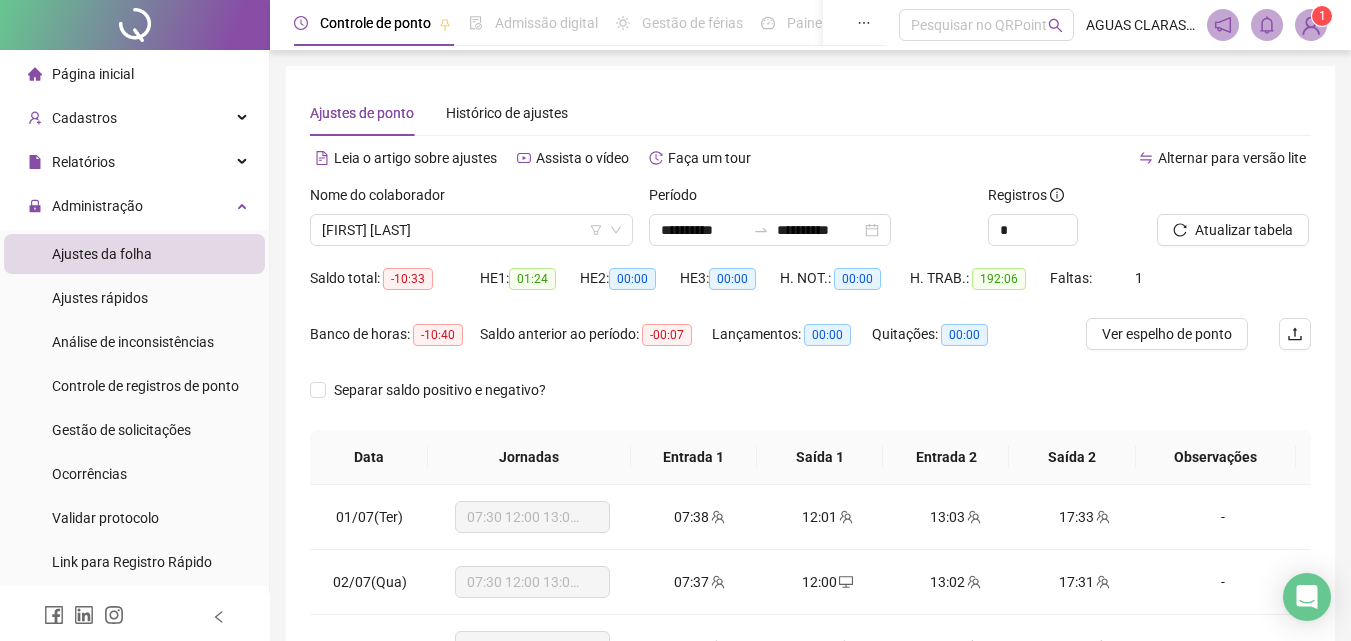 scroll, scrollTop: 381, scrollLeft: 0, axis: vertical 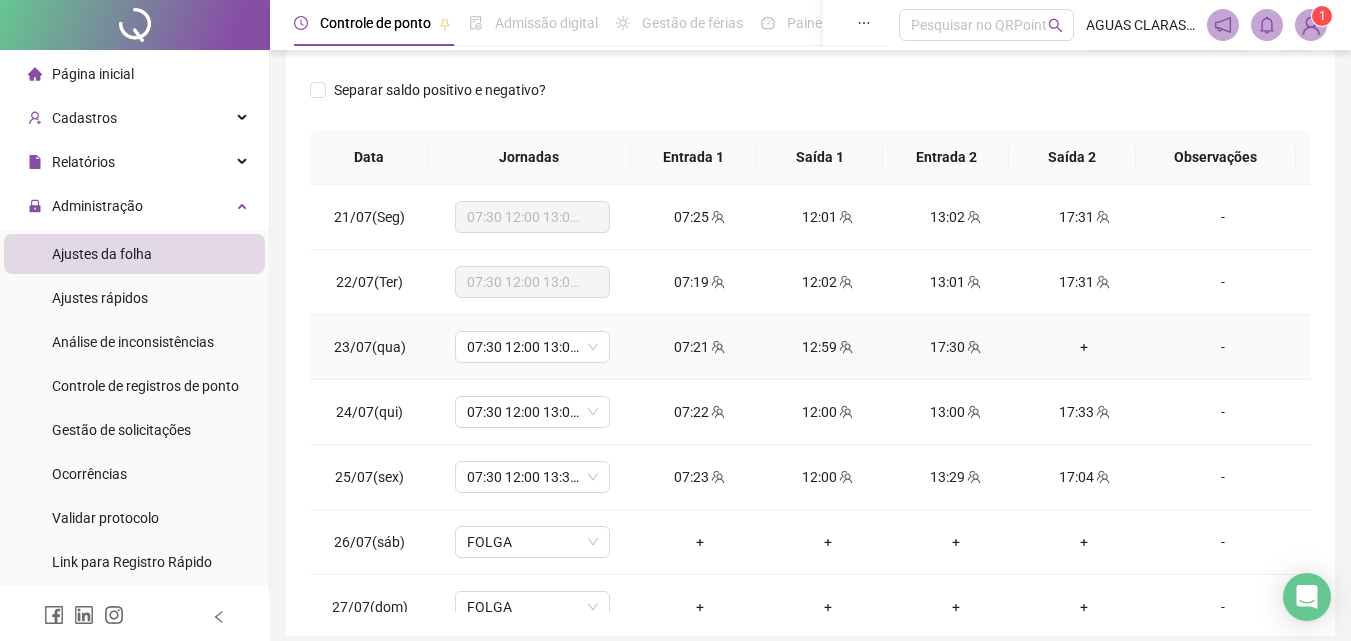 click on "+" at bounding box center [1084, 347] 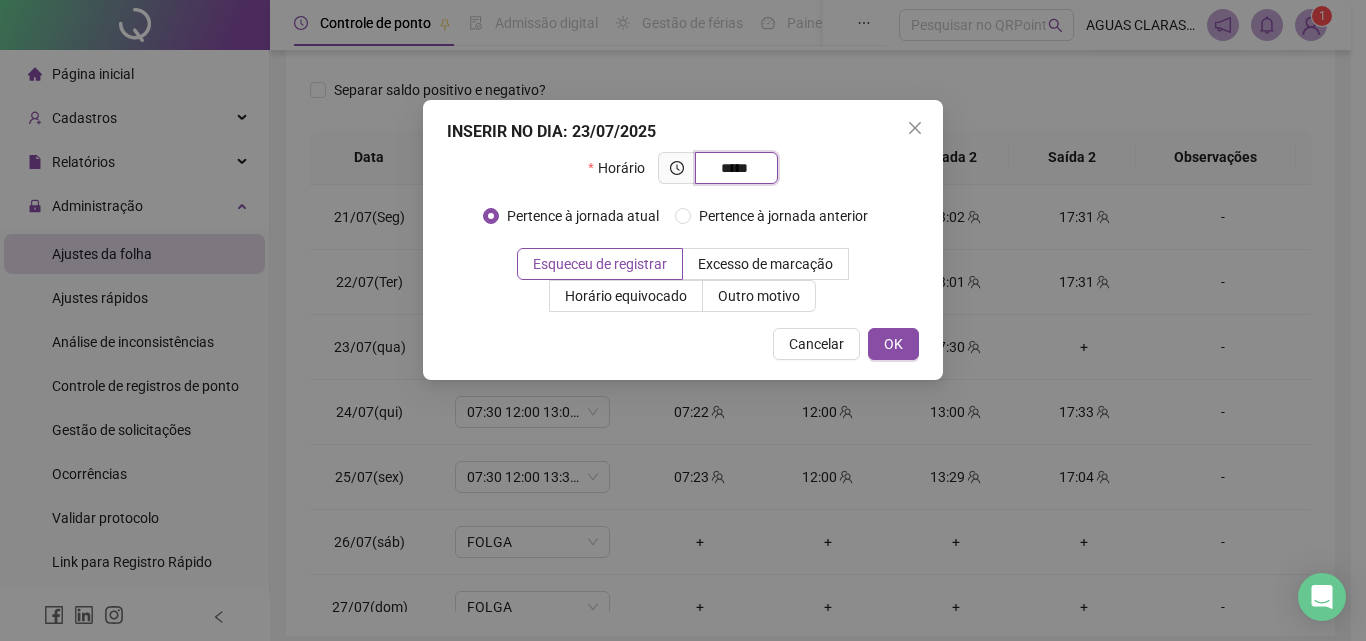 type on "*****" 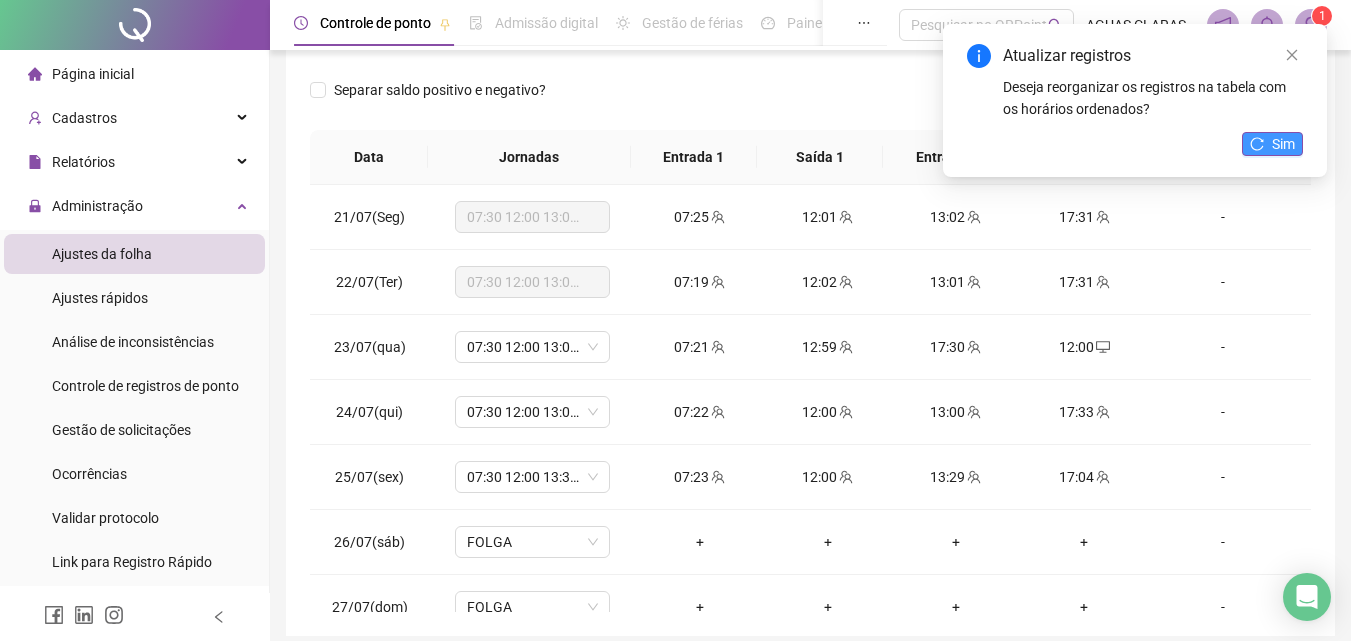 click 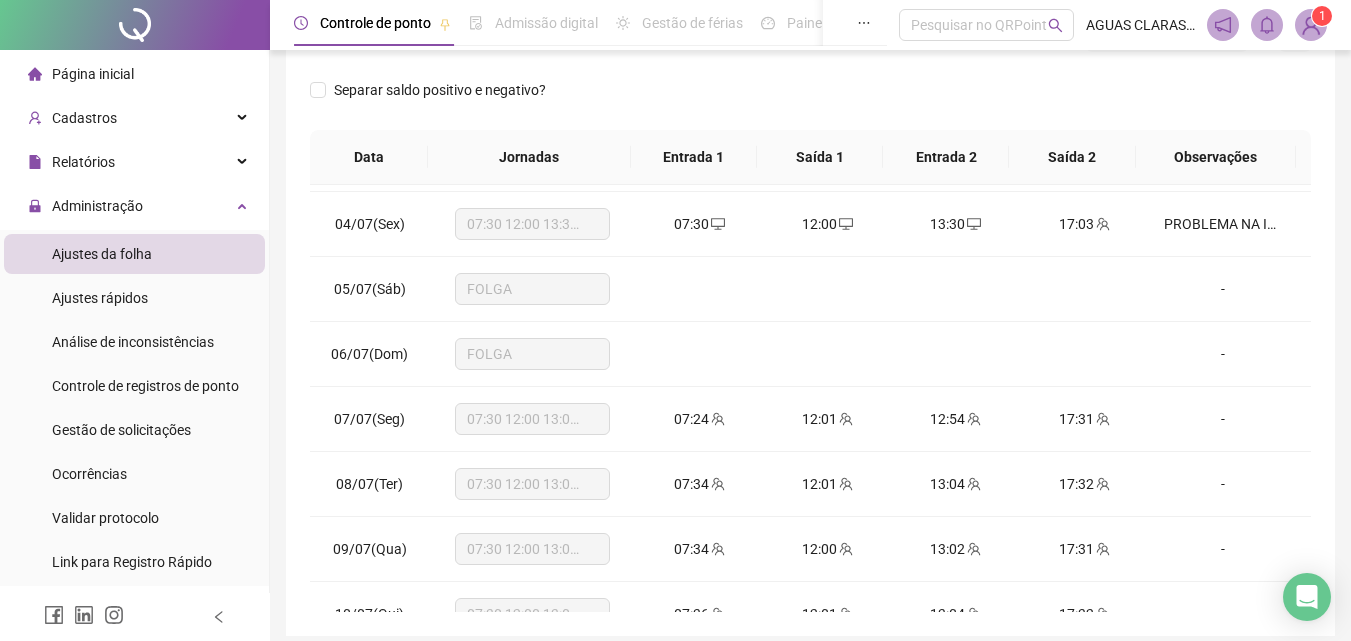 scroll, scrollTop: 0, scrollLeft: 0, axis: both 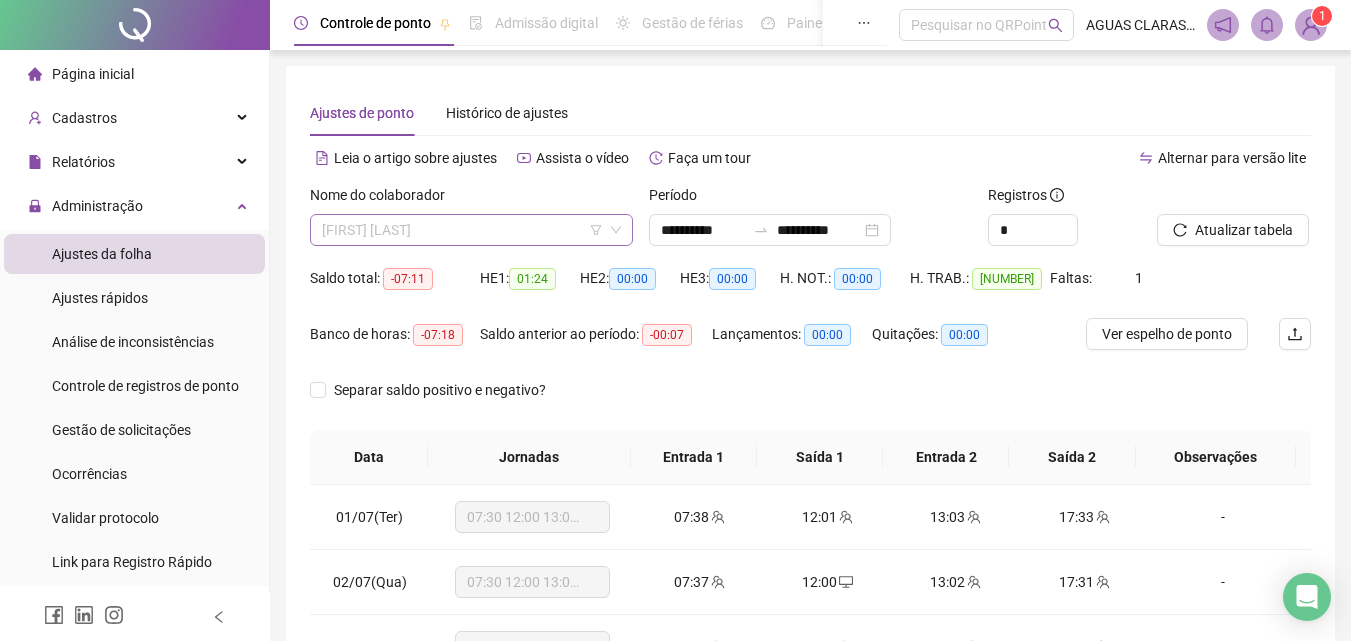 click on "[FIRST] [LAST]" at bounding box center [471, 230] 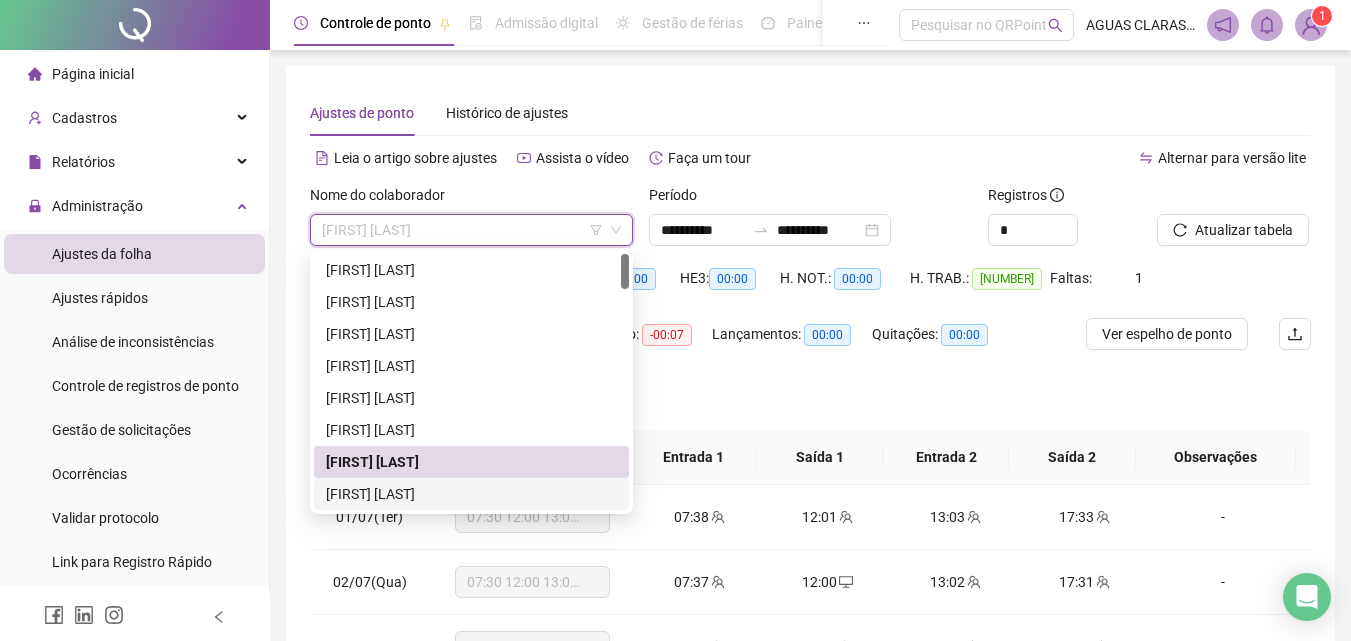 click on "[FIRST] [LAST]" at bounding box center (471, 494) 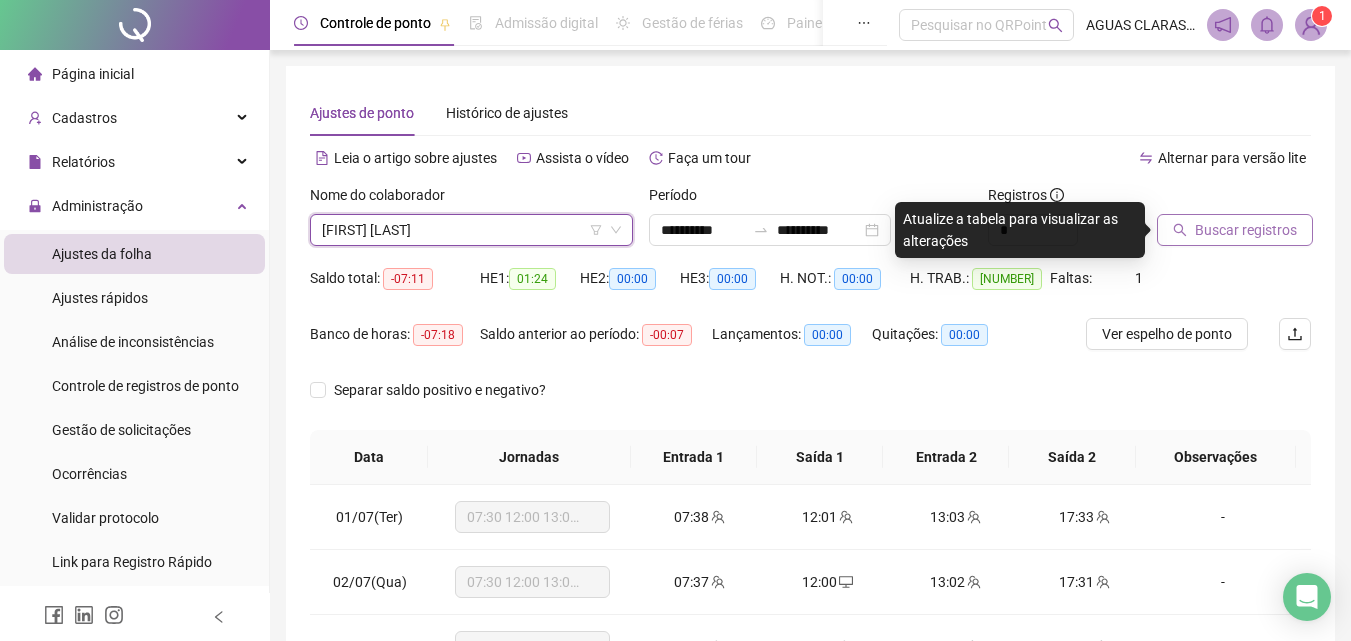 click on "Buscar registros" at bounding box center [1246, 230] 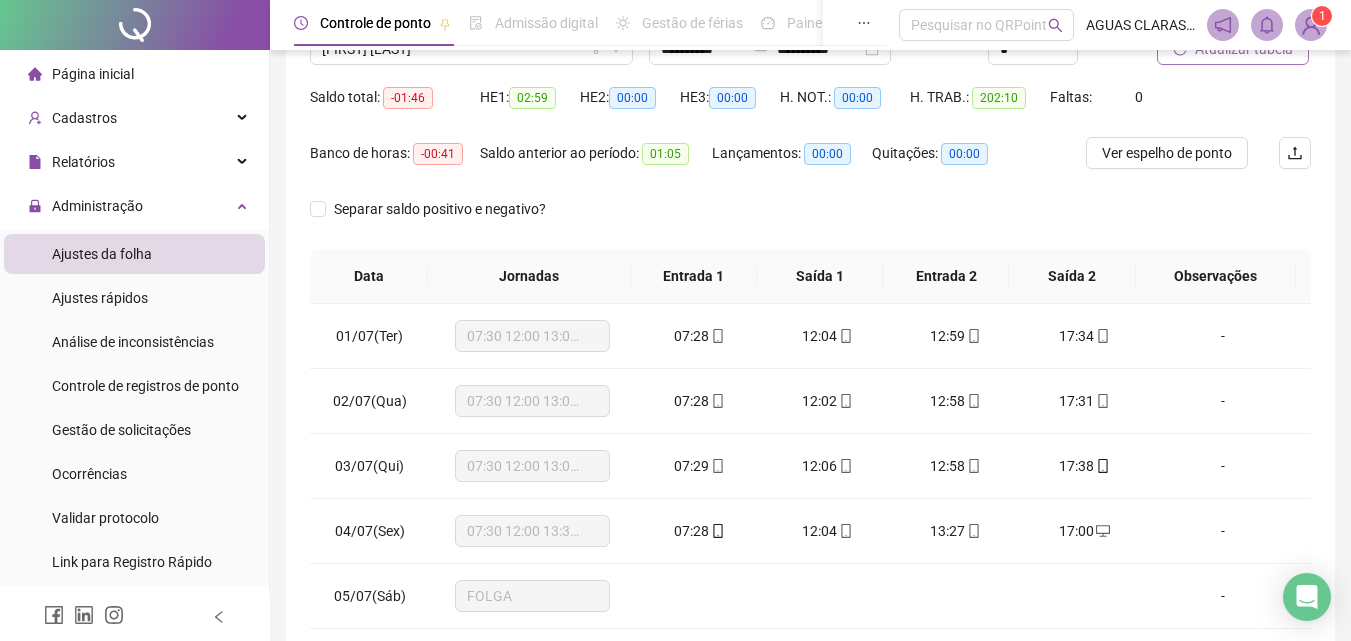 scroll, scrollTop: 381, scrollLeft: 0, axis: vertical 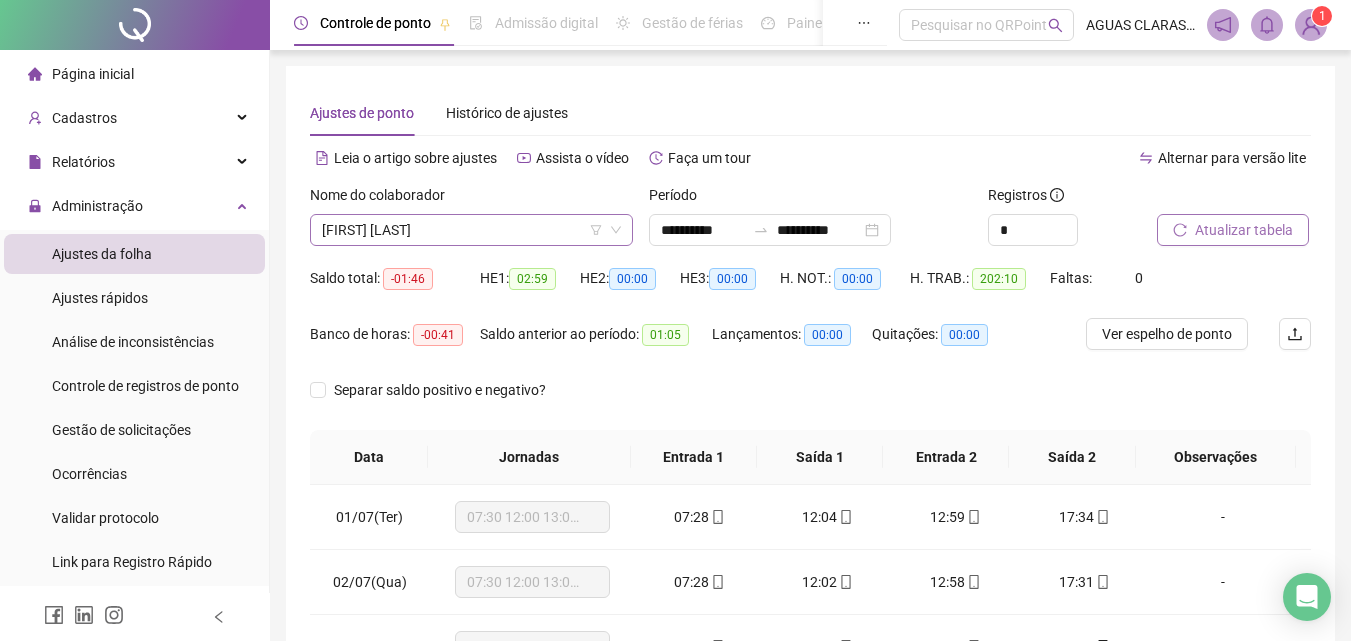 click on "Nome do colaborador [FIRST] [LAST]" at bounding box center [471, 215] 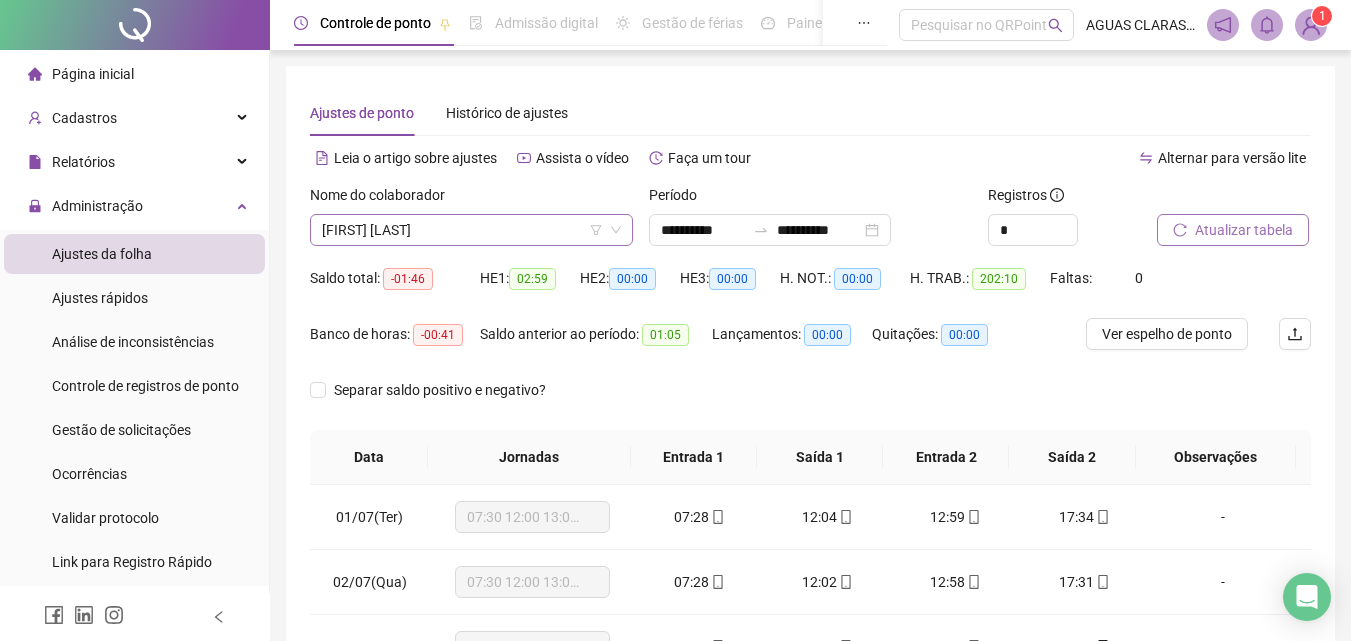 drag, startPoint x: 477, startPoint y: 219, endPoint x: 478, endPoint y: 231, distance: 12.0415945 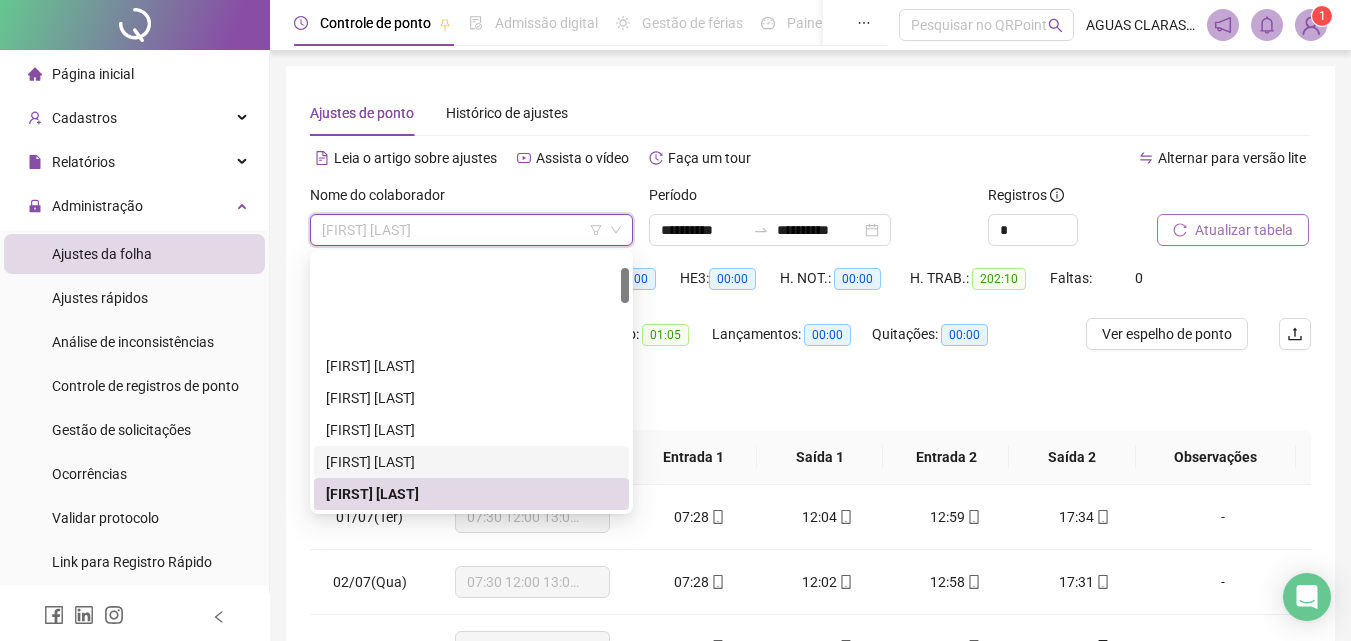 scroll, scrollTop: 100, scrollLeft: 0, axis: vertical 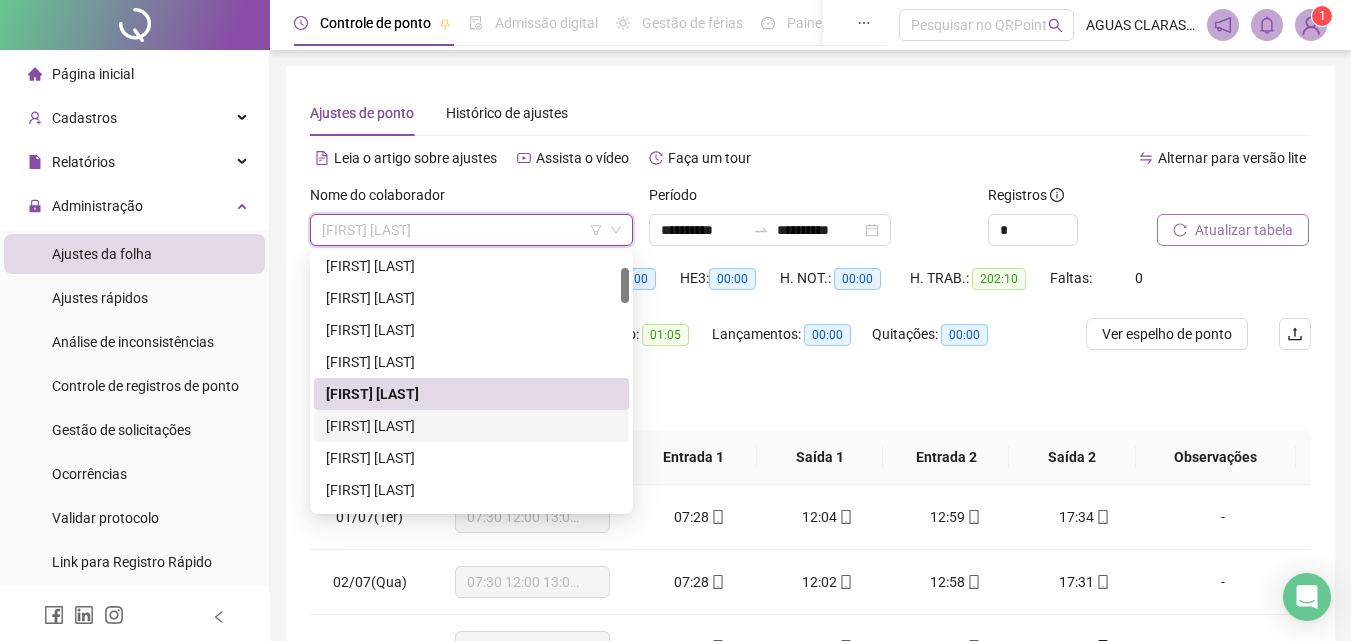 click on "[FIRST] [LAST]" at bounding box center [471, 426] 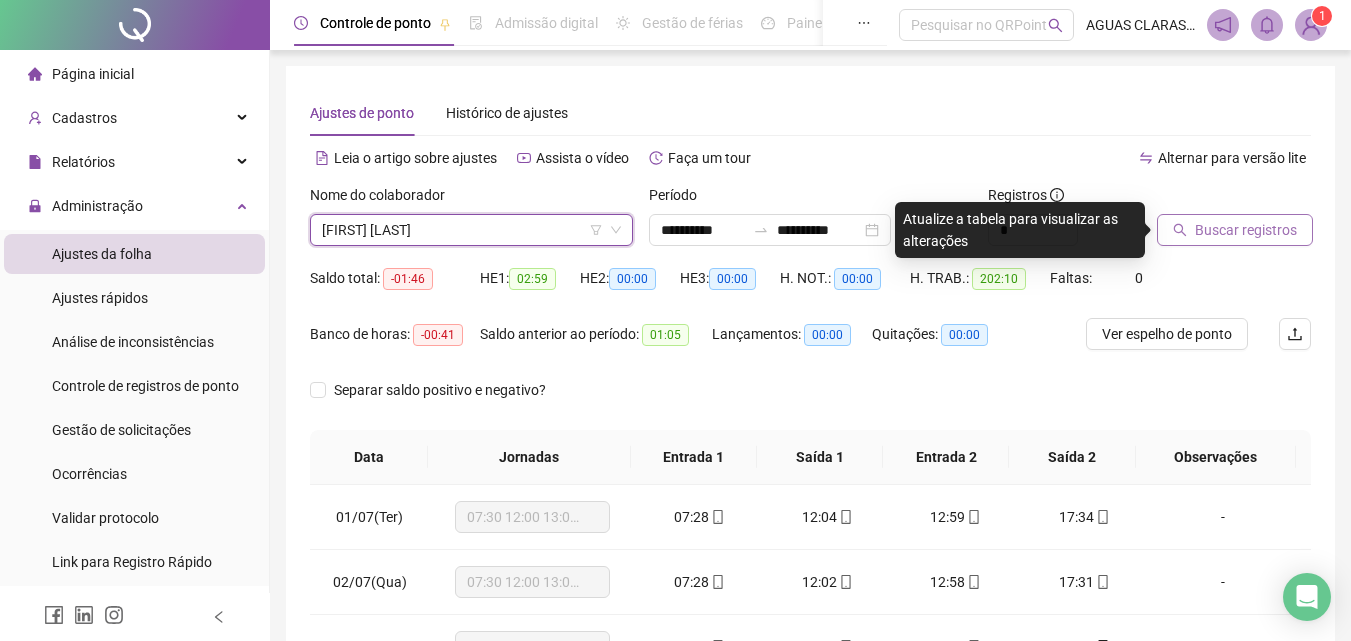 click on "Buscar registros" at bounding box center (1246, 230) 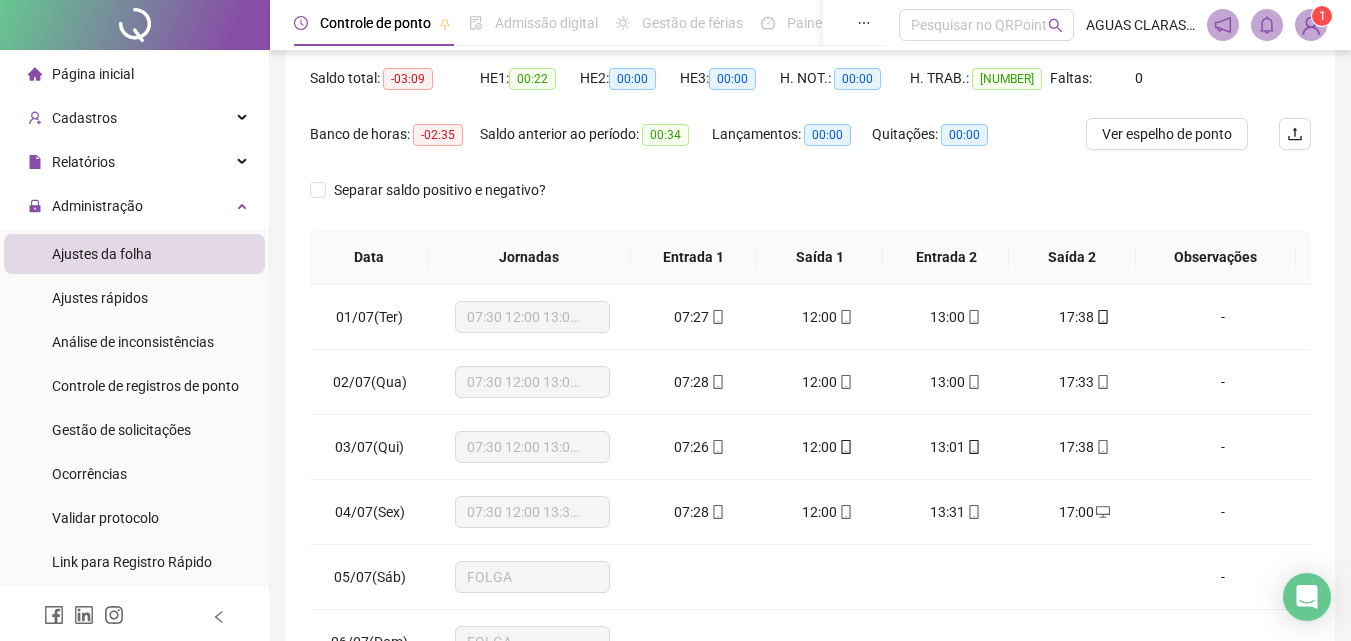 scroll, scrollTop: 300, scrollLeft: 0, axis: vertical 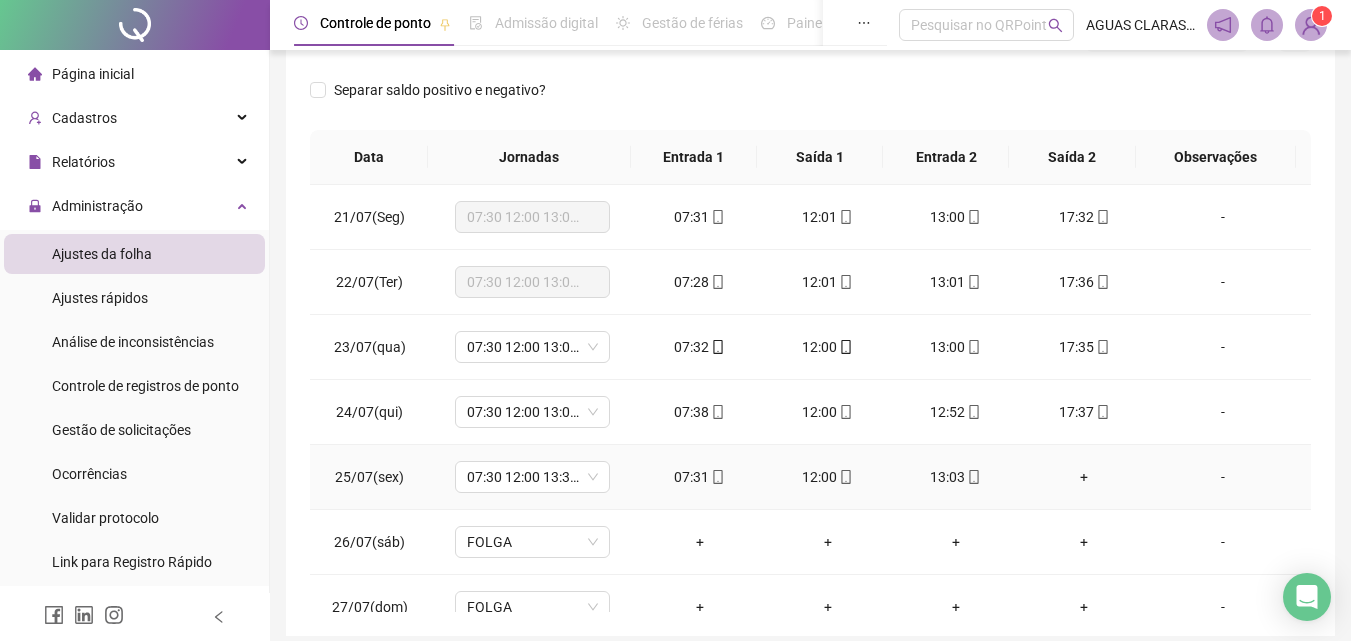 click on "+" at bounding box center (1084, 477) 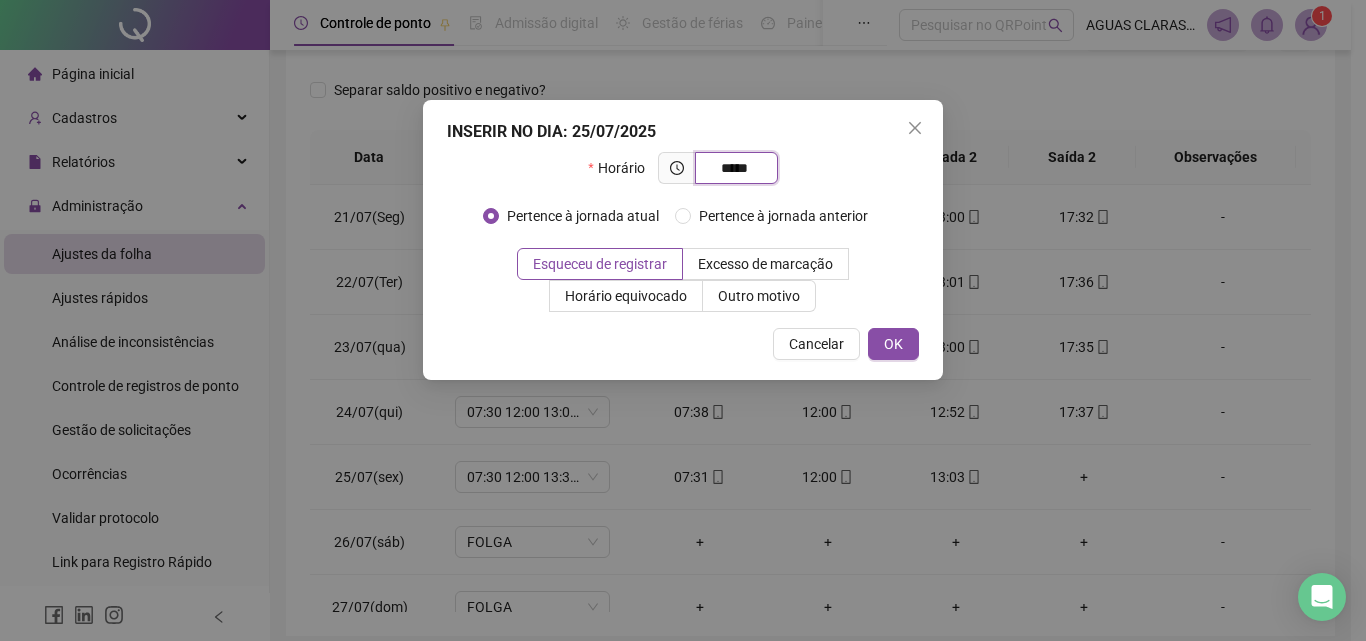 type on "*****" 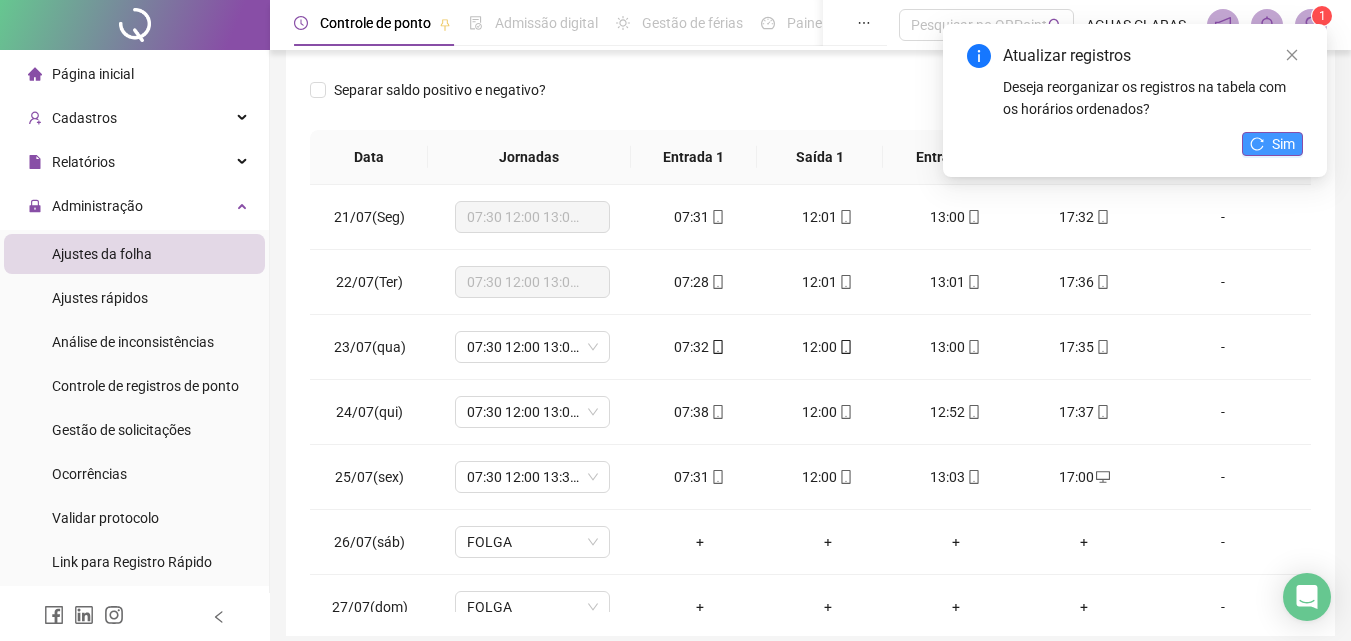 click on "Sim" at bounding box center [1283, 144] 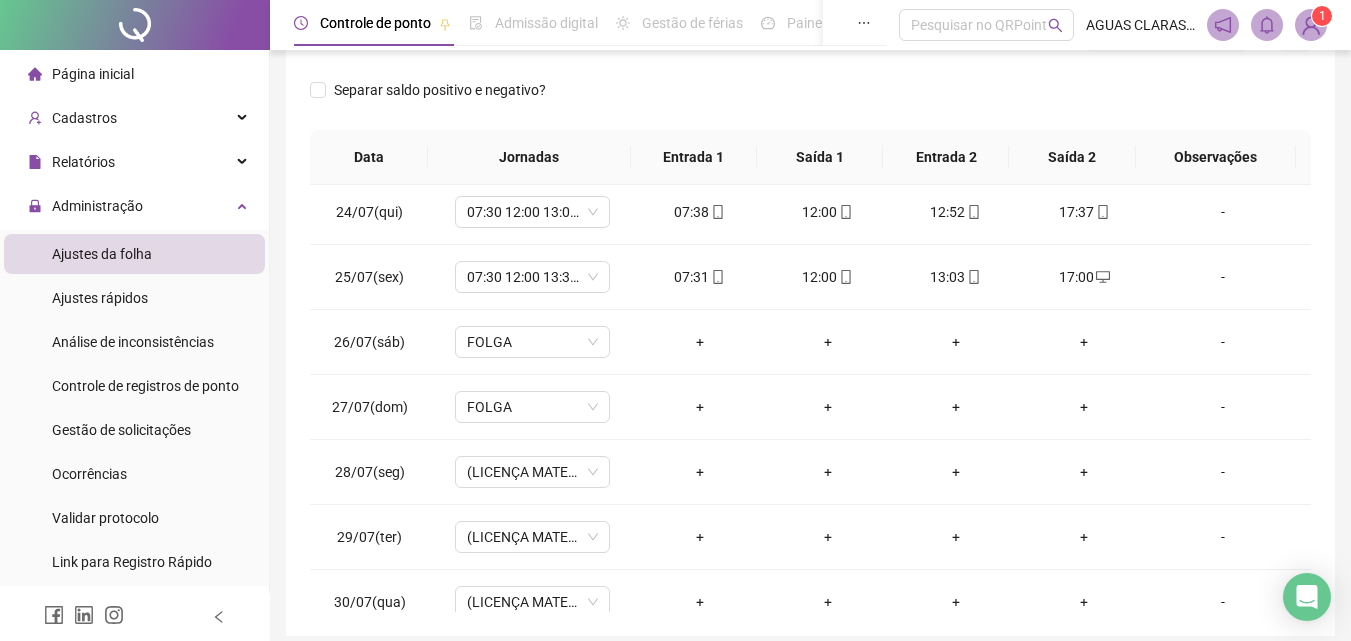 scroll, scrollTop: 1588, scrollLeft: 0, axis: vertical 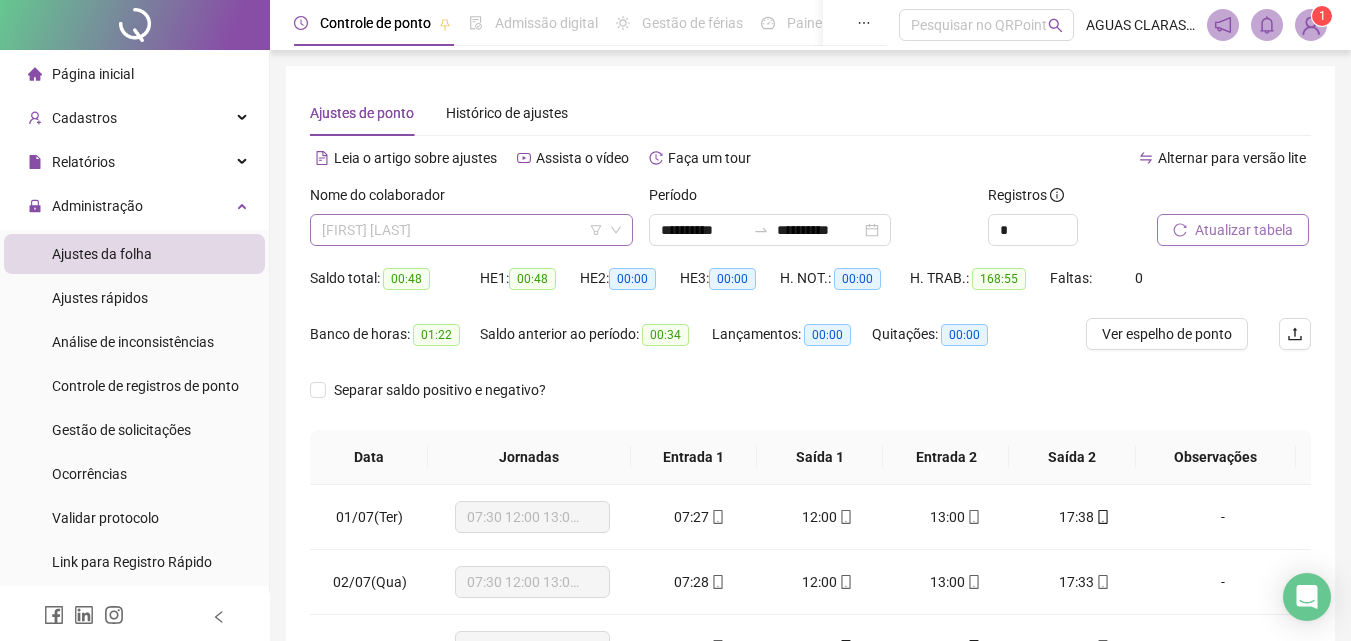 click on "[FIRST] [LAST]" at bounding box center [471, 230] 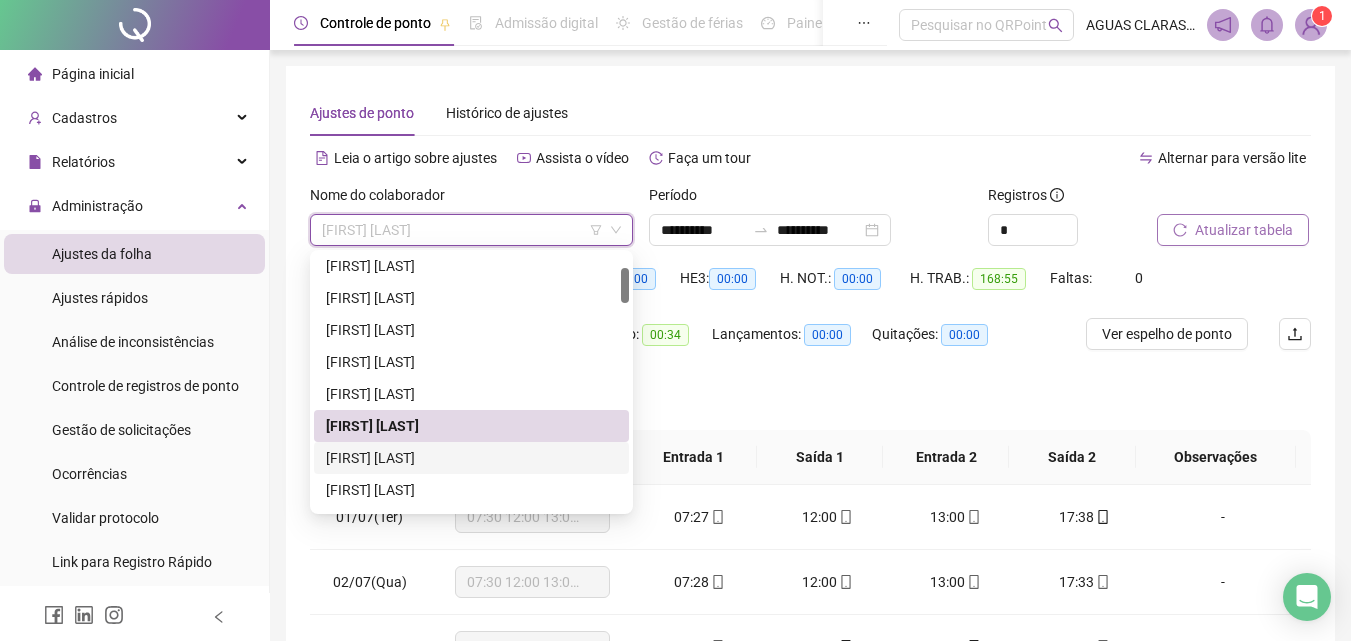 click on "[FIRST] [LAST]" at bounding box center (471, 458) 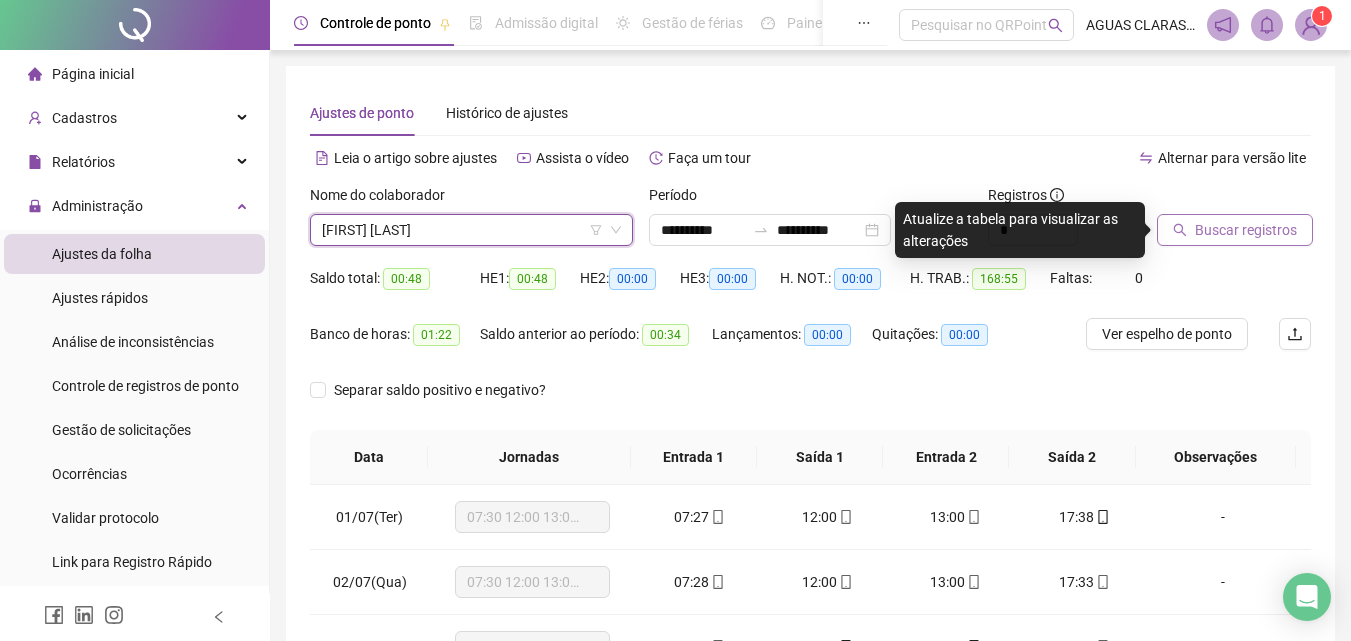 click on "Buscar registros" at bounding box center [1246, 230] 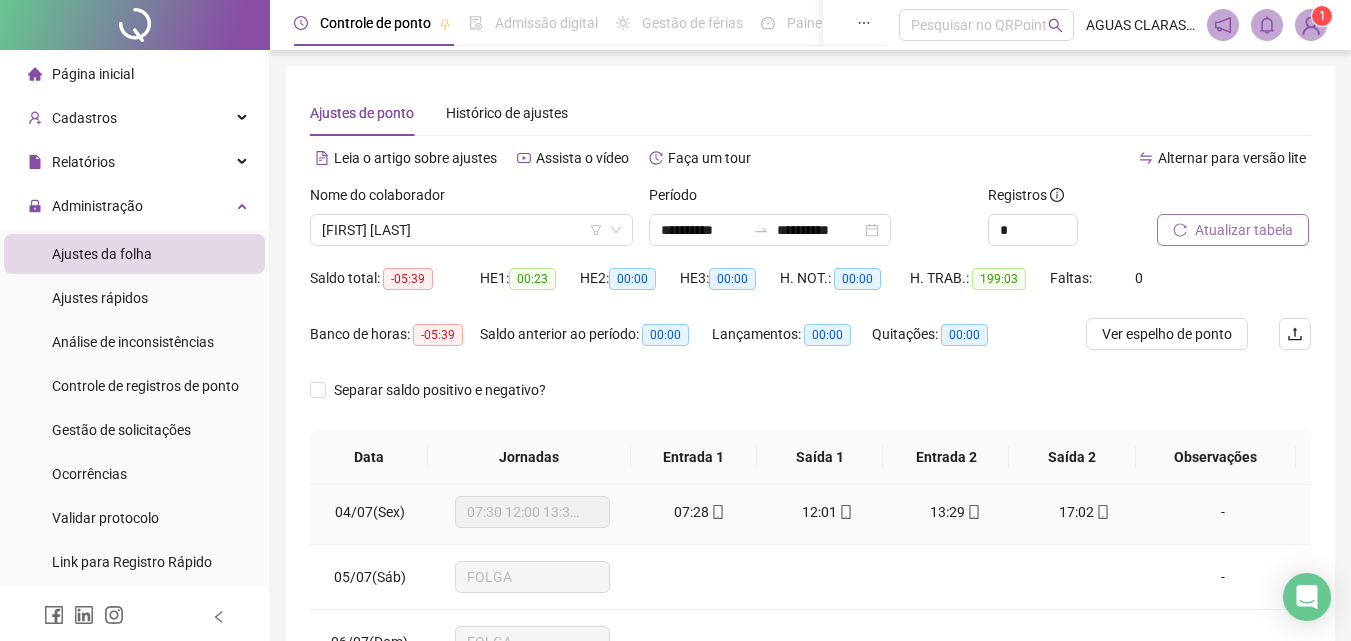 scroll, scrollTop: 0, scrollLeft: 0, axis: both 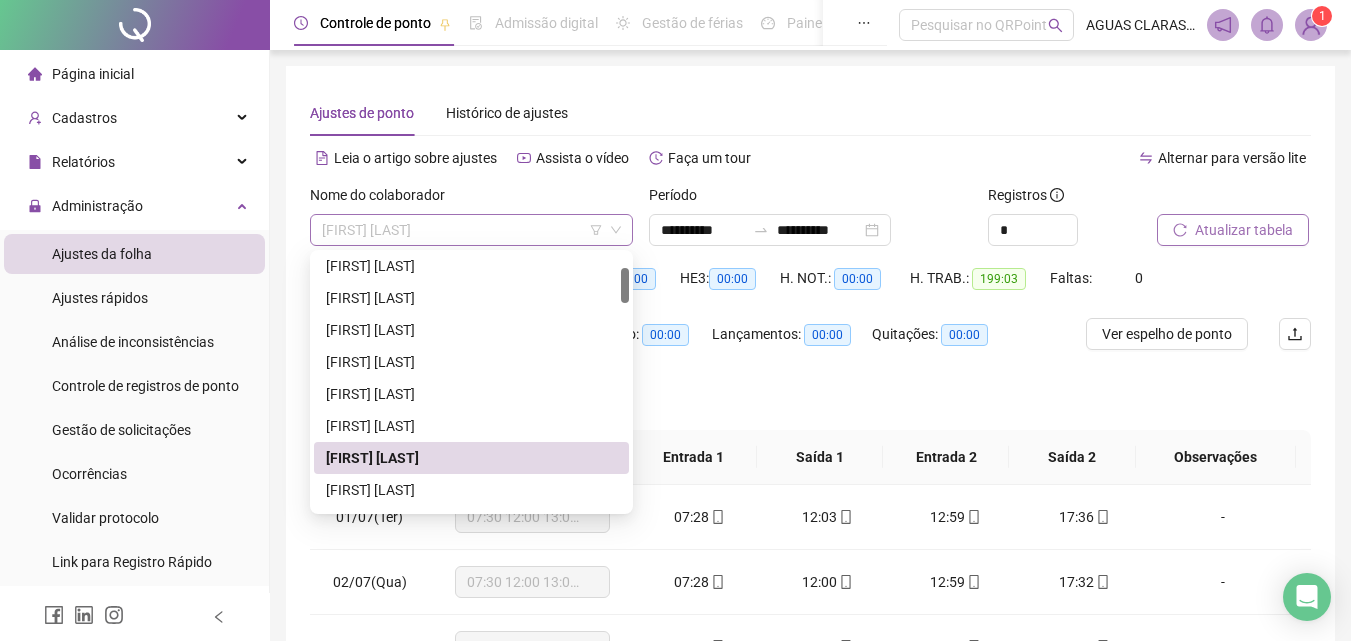 click on "[FIRST] [LAST]" at bounding box center [471, 230] 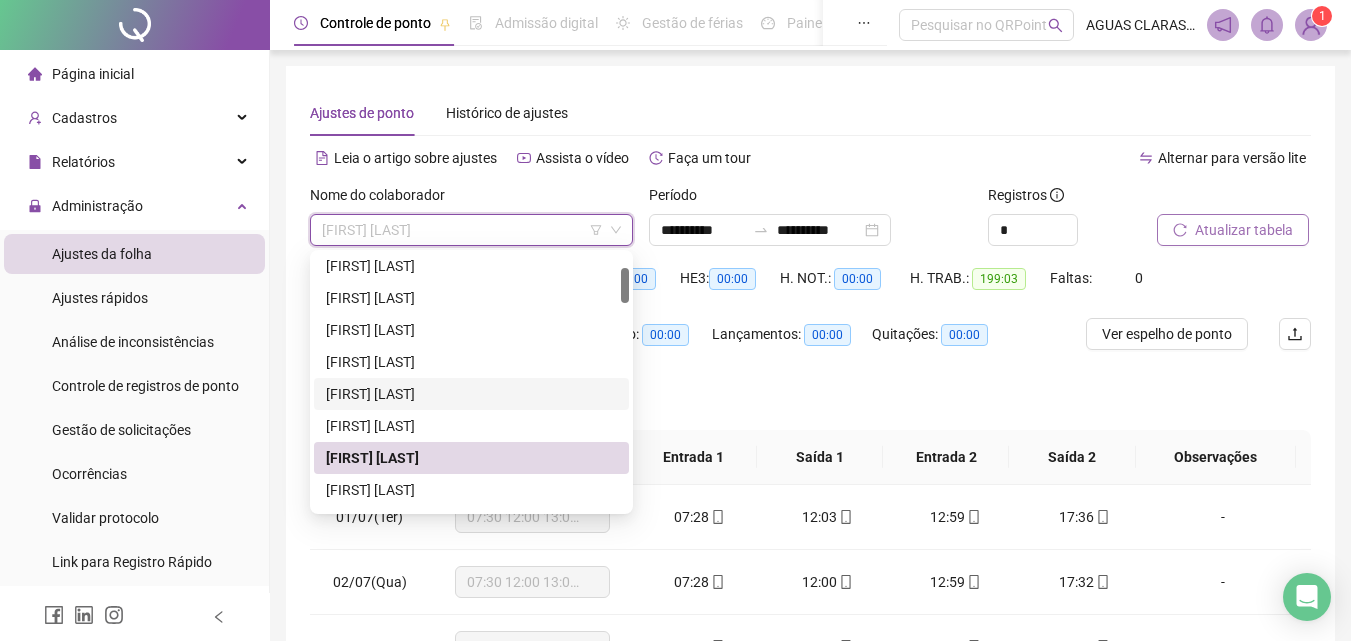 click on "[FIRST] [LAST]" at bounding box center [471, 394] 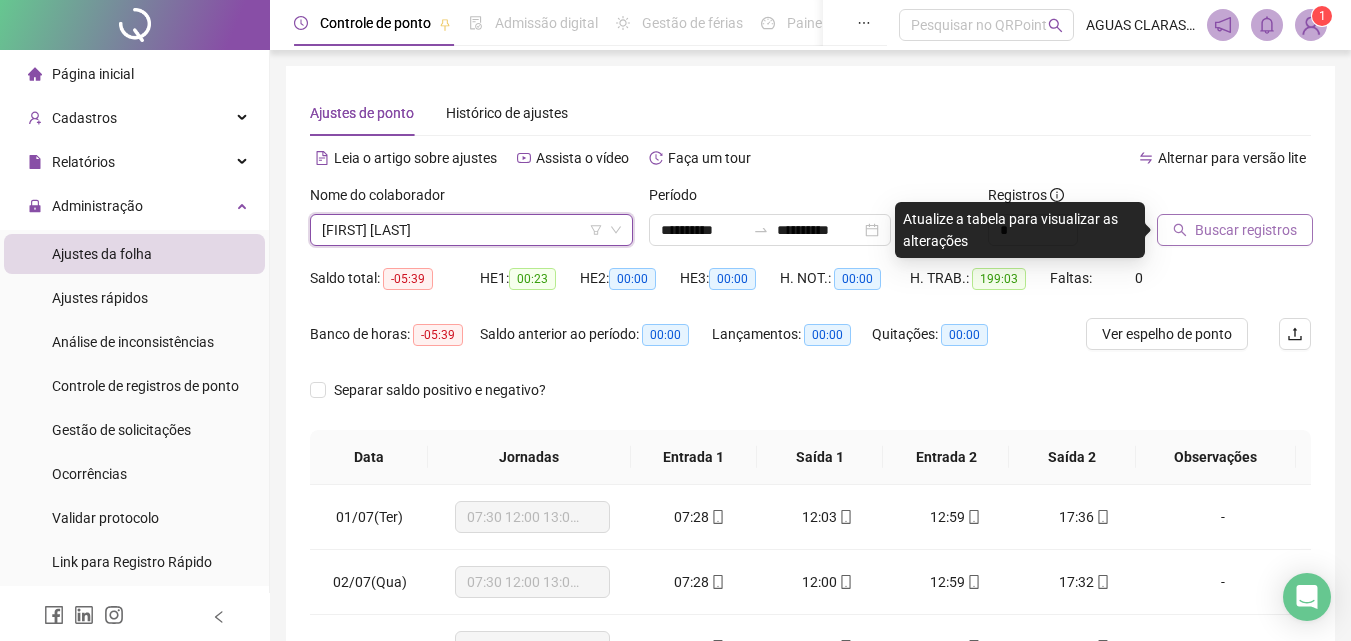 click on "Buscar registros" at bounding box center (1246, 230) 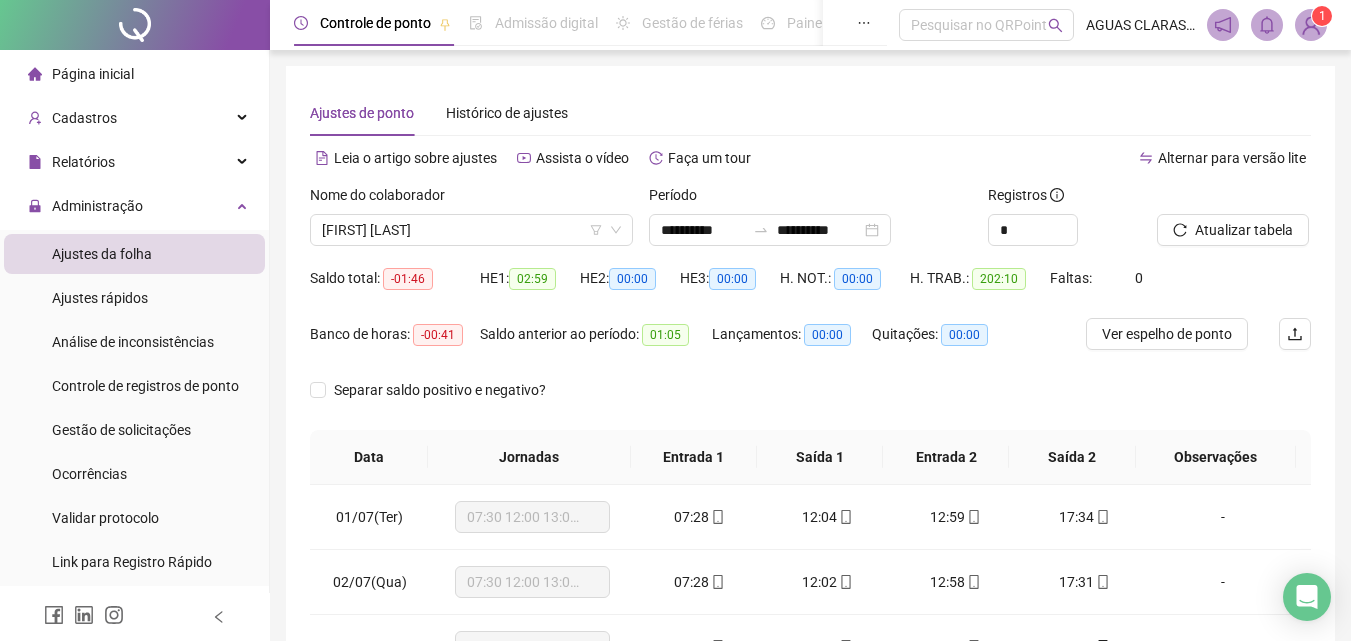 scroll, scrollTop: 381, scrollLeft: 0, axis: vertical 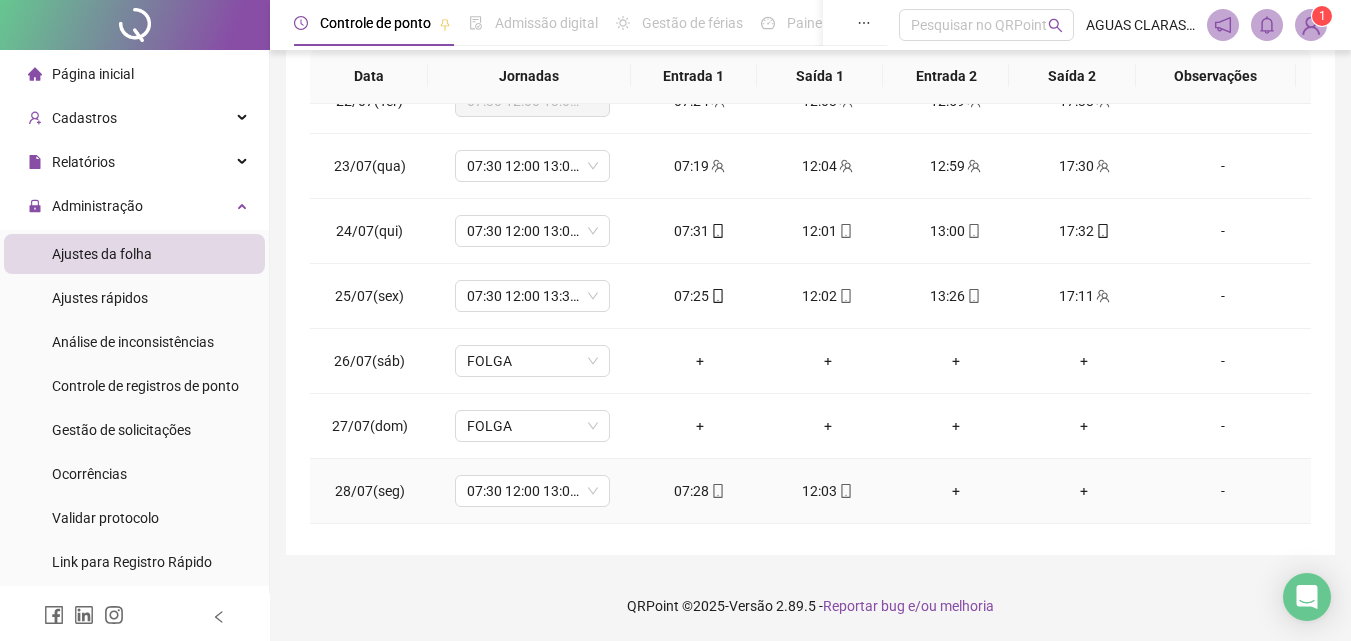 click on "-" at bounding box center (1223, 491) 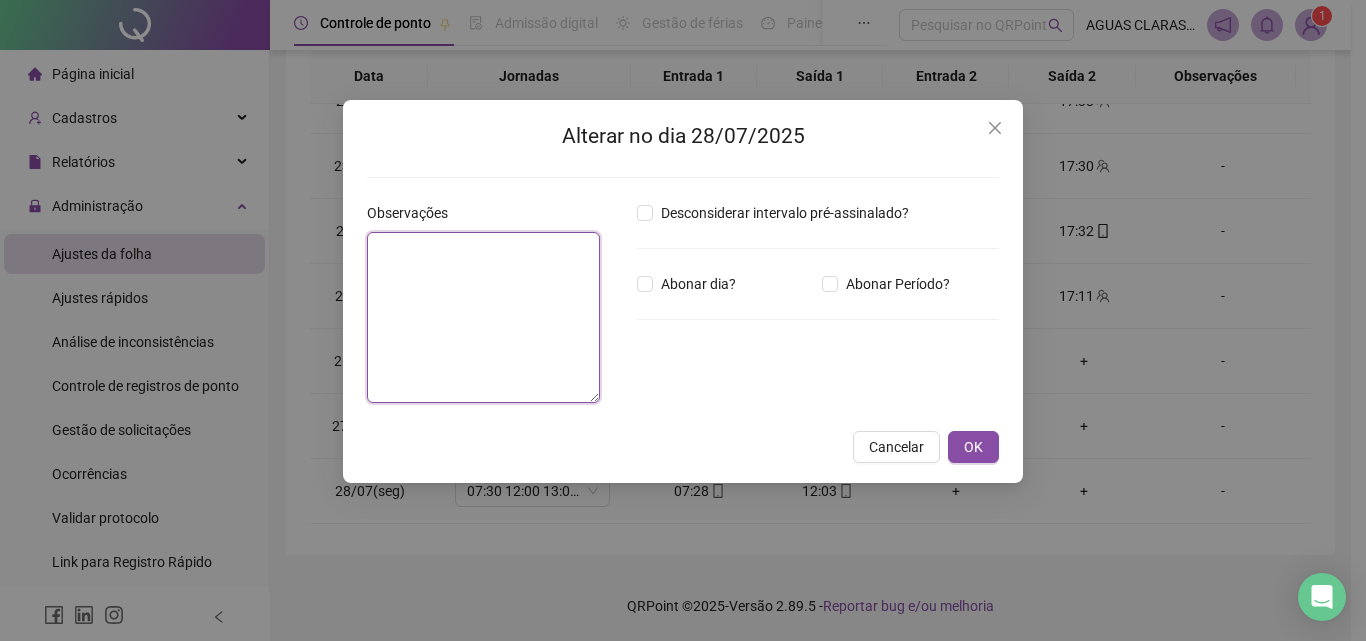 click at bounding box center [483, 317] 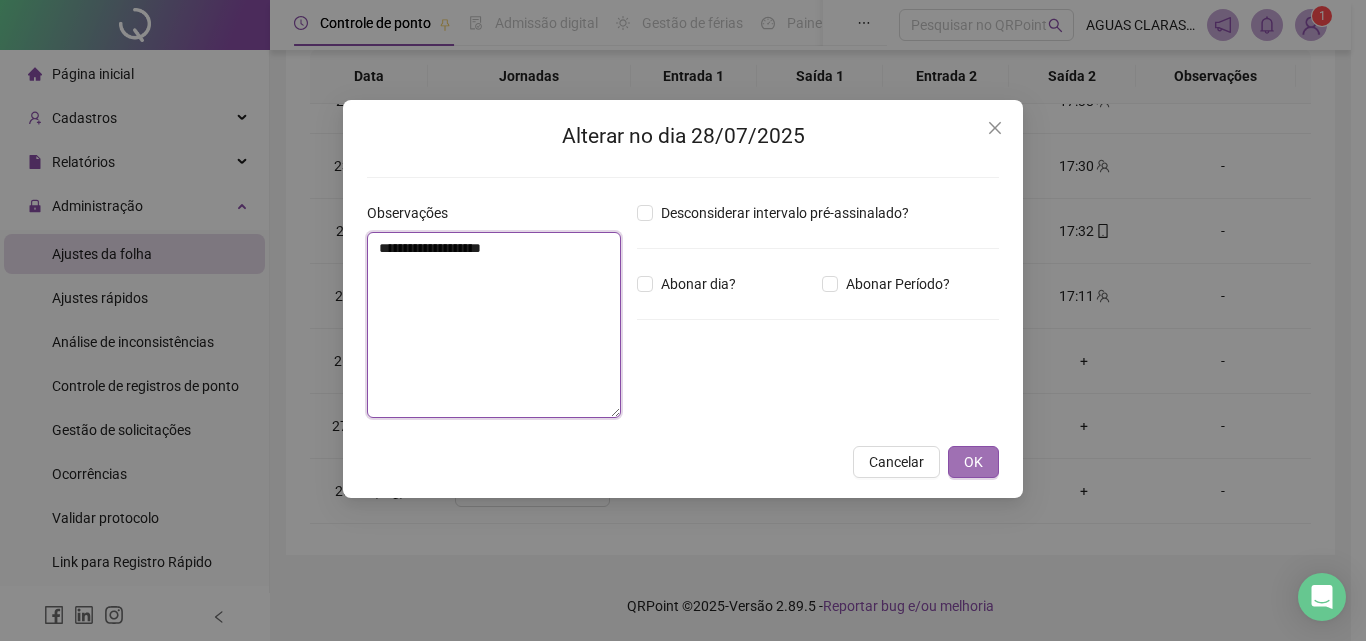 type on "**********" 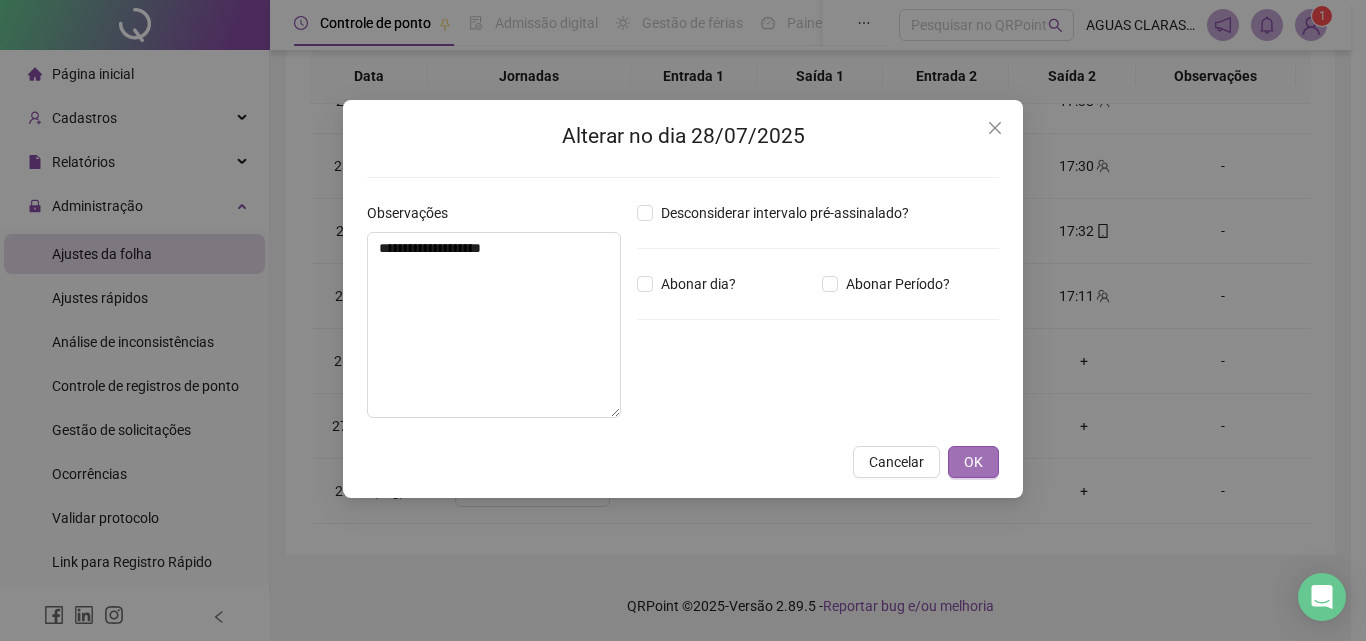 click on "OK" at bounding box center [973, 462] 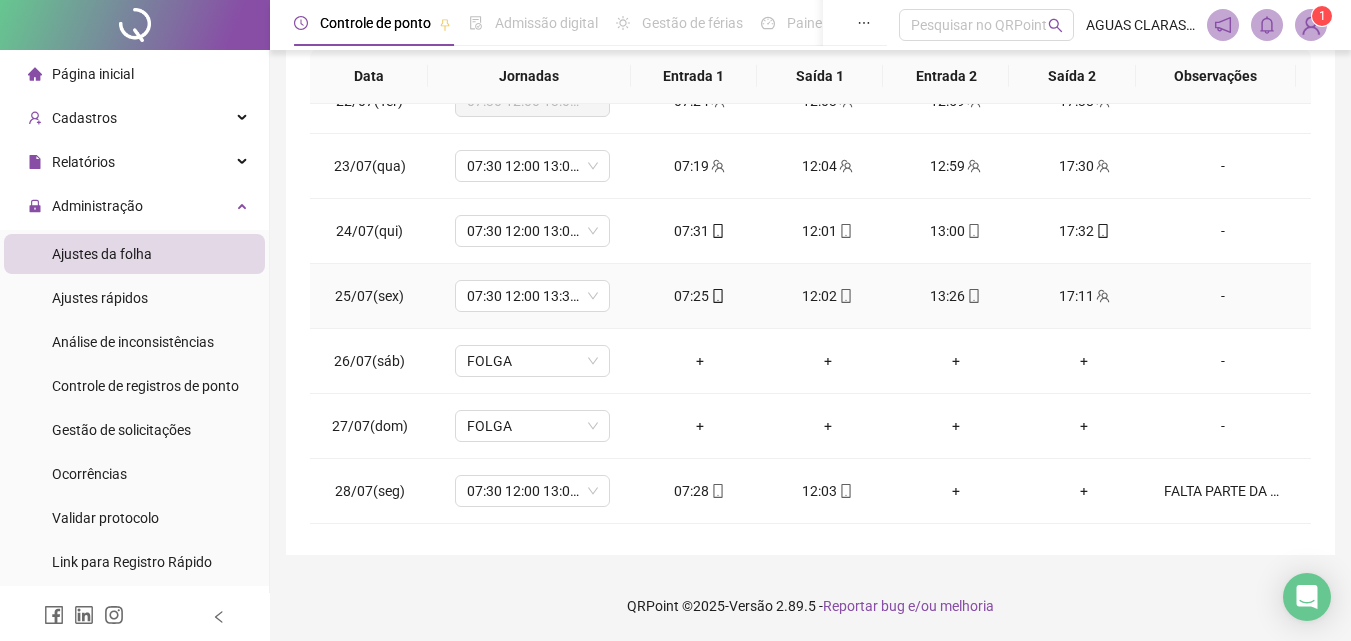 scroll, scrollTop: 1588, scrollLeft: 0, axis: vertical 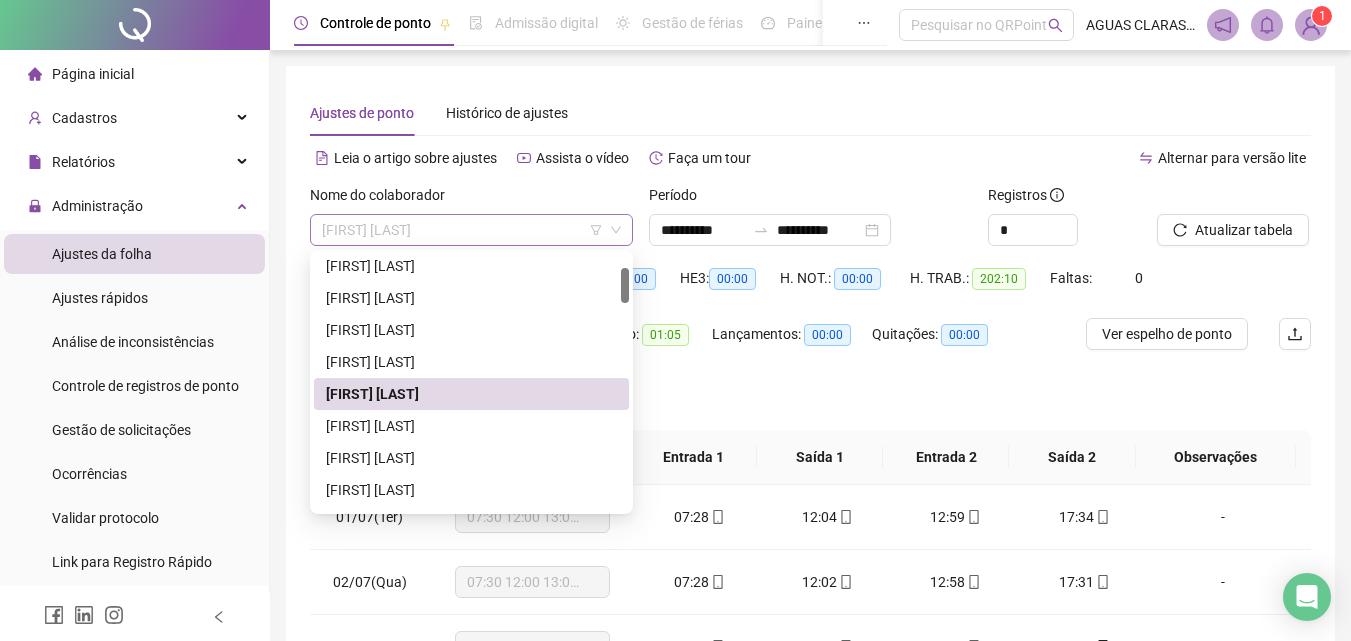 click on "[FIRST] [LAST]" at bounding box center [471, 230] 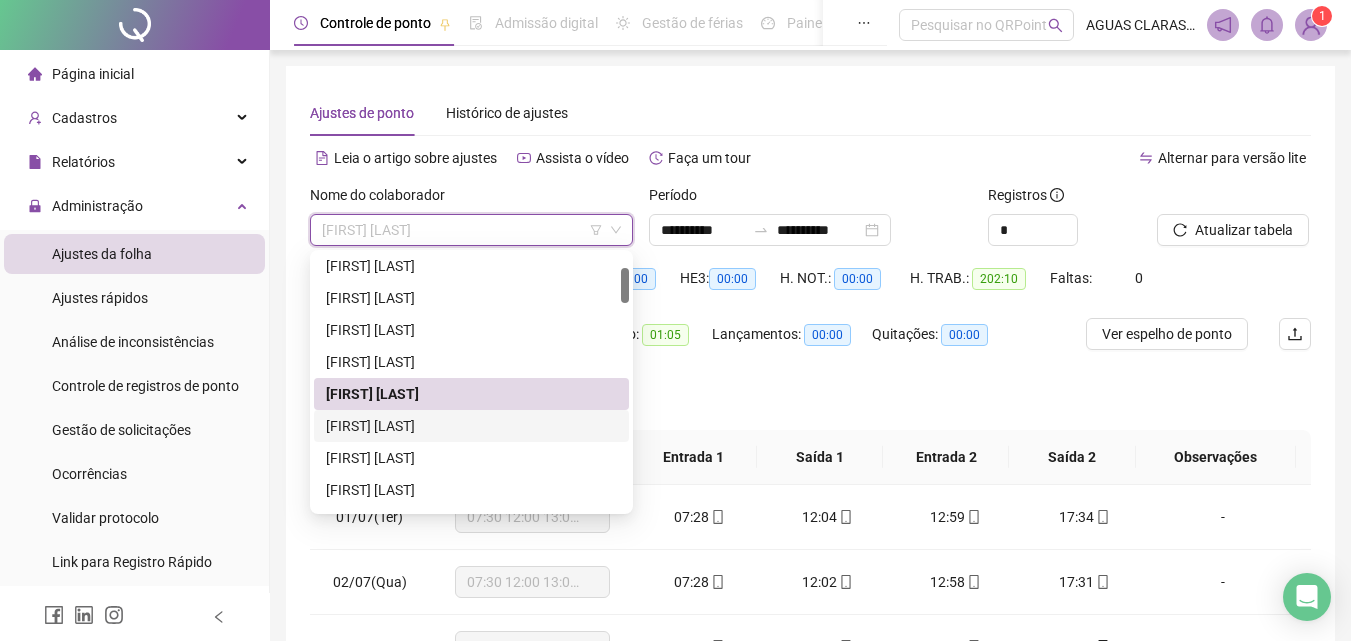 click on "[FIRST] [LAST]" at bounding box center (471, 426) 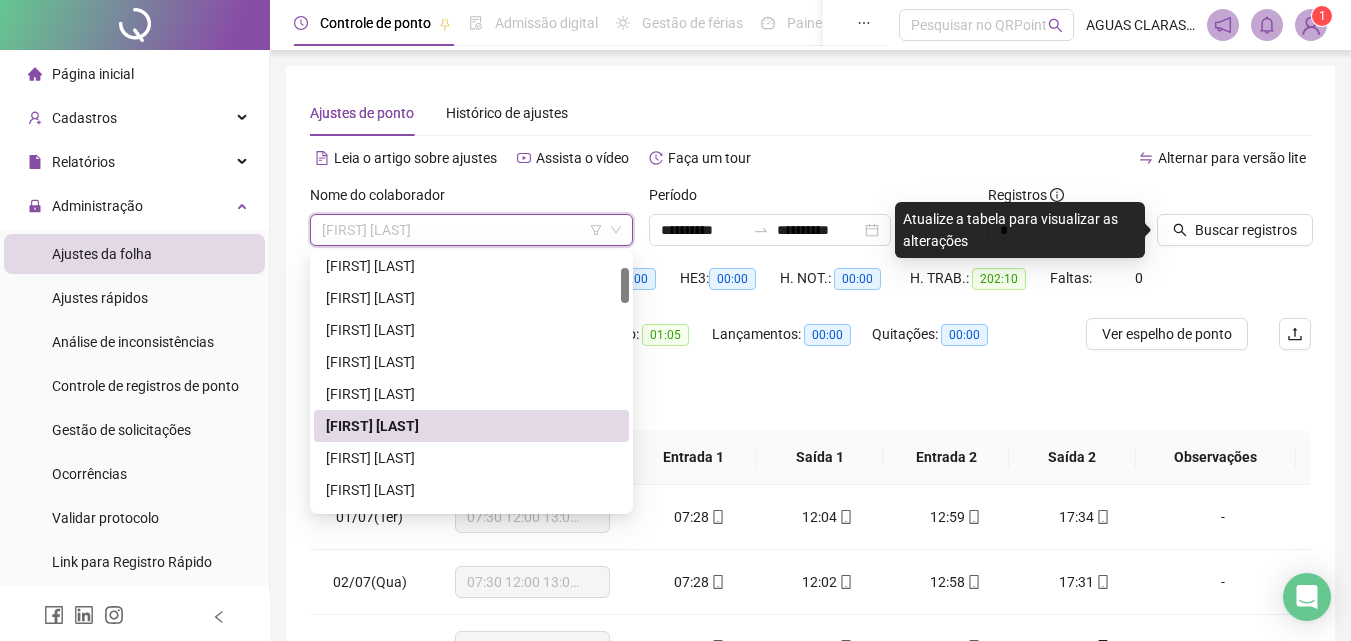 click on "[FIRST] [LAST]" at bounding box center (471, 230) 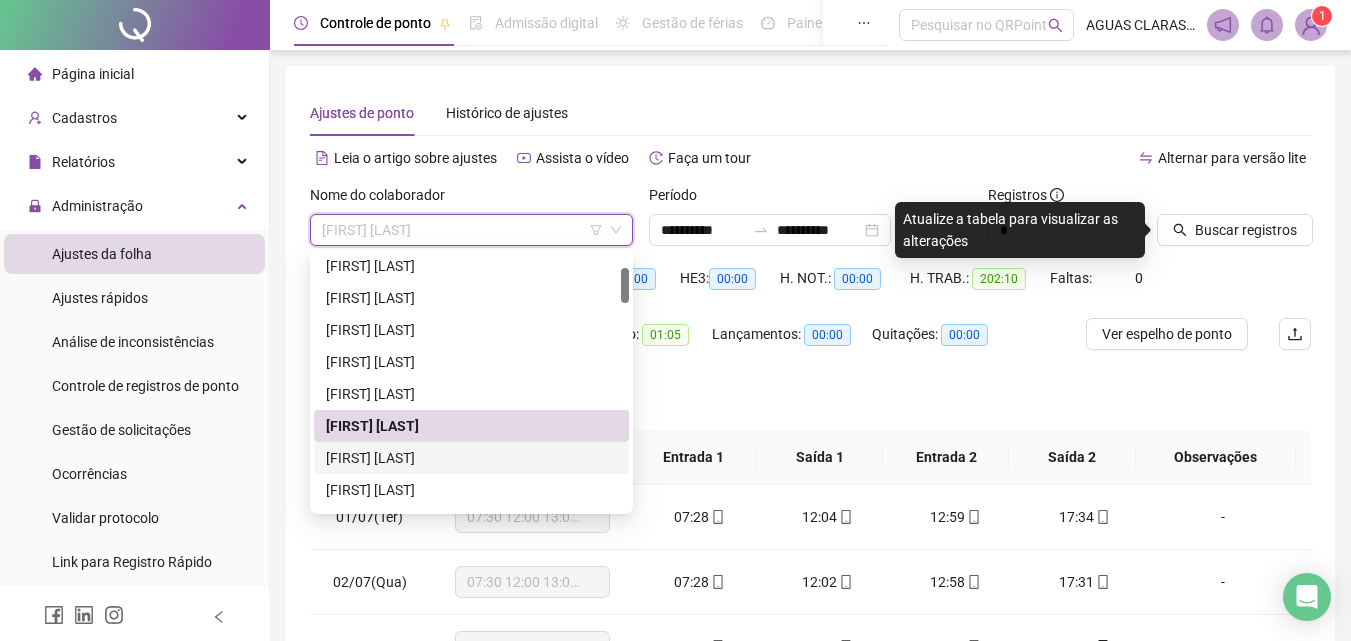 click on "[FIRST] [LAST]" at bounding box center [471, 458] 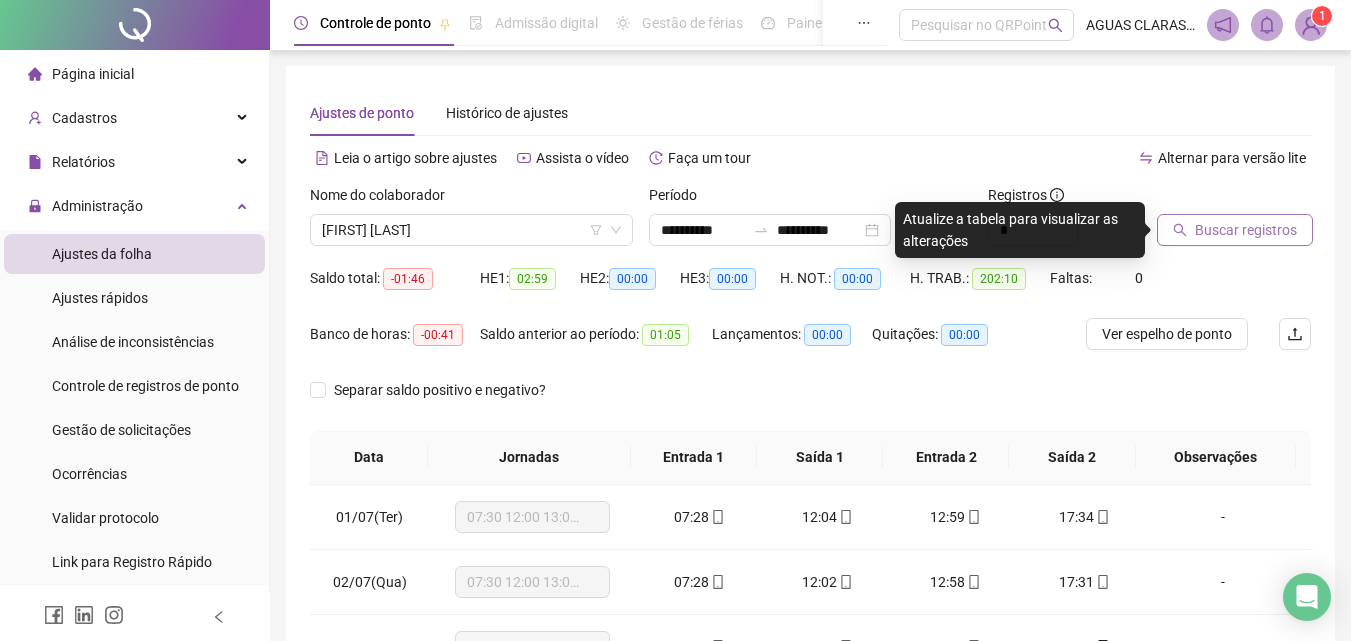 click on "Buscar registros" at bounding box center (1246, 230) 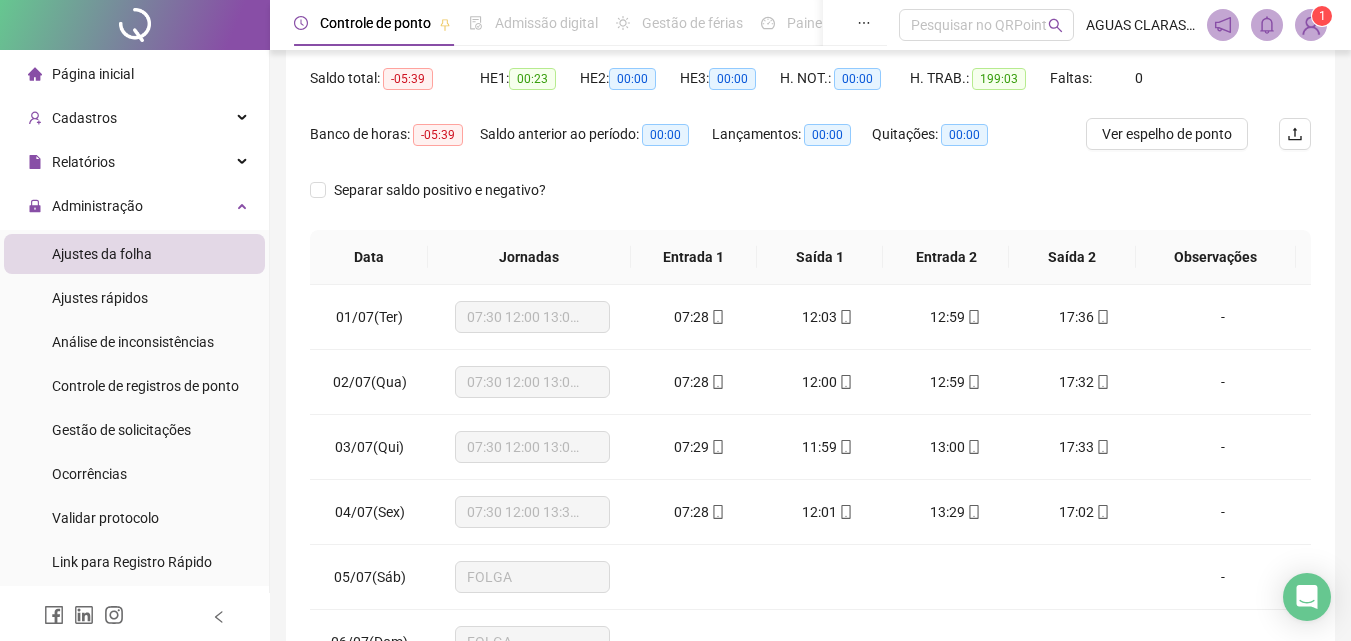 scroll, scrollTop: 381, scrollLeft: 0, axis: vertical 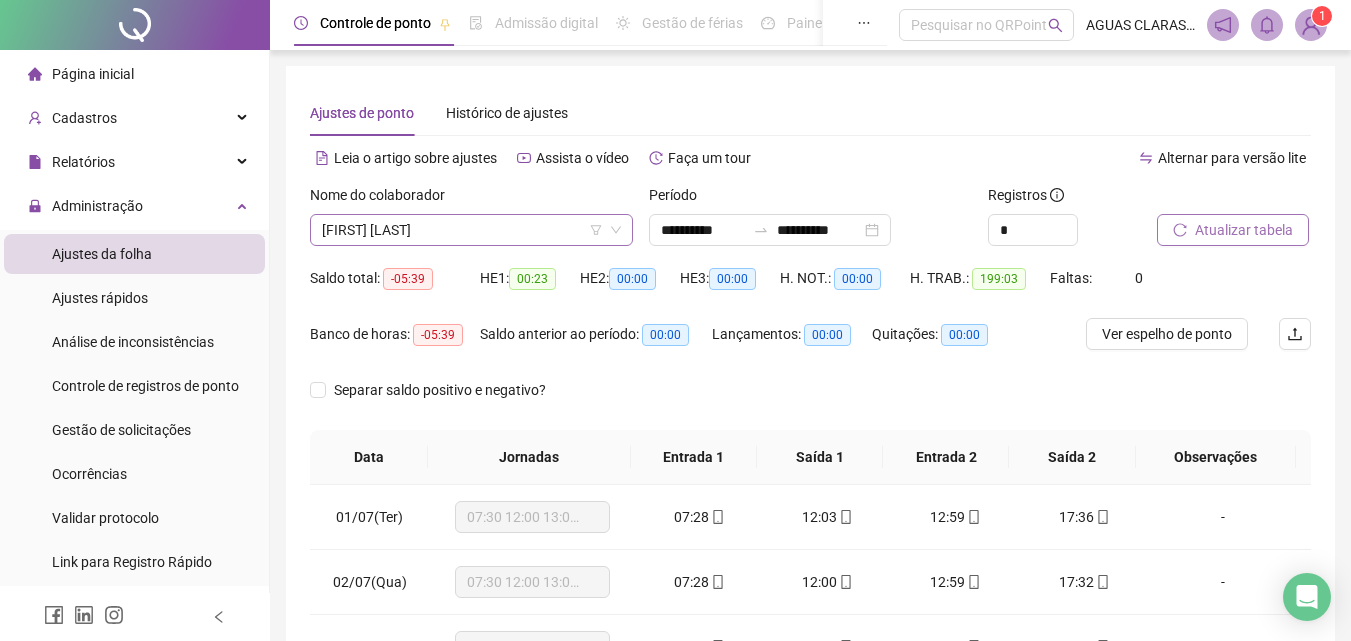 click on "[FIRST] [LAST]" at bounding box center [471, 230] 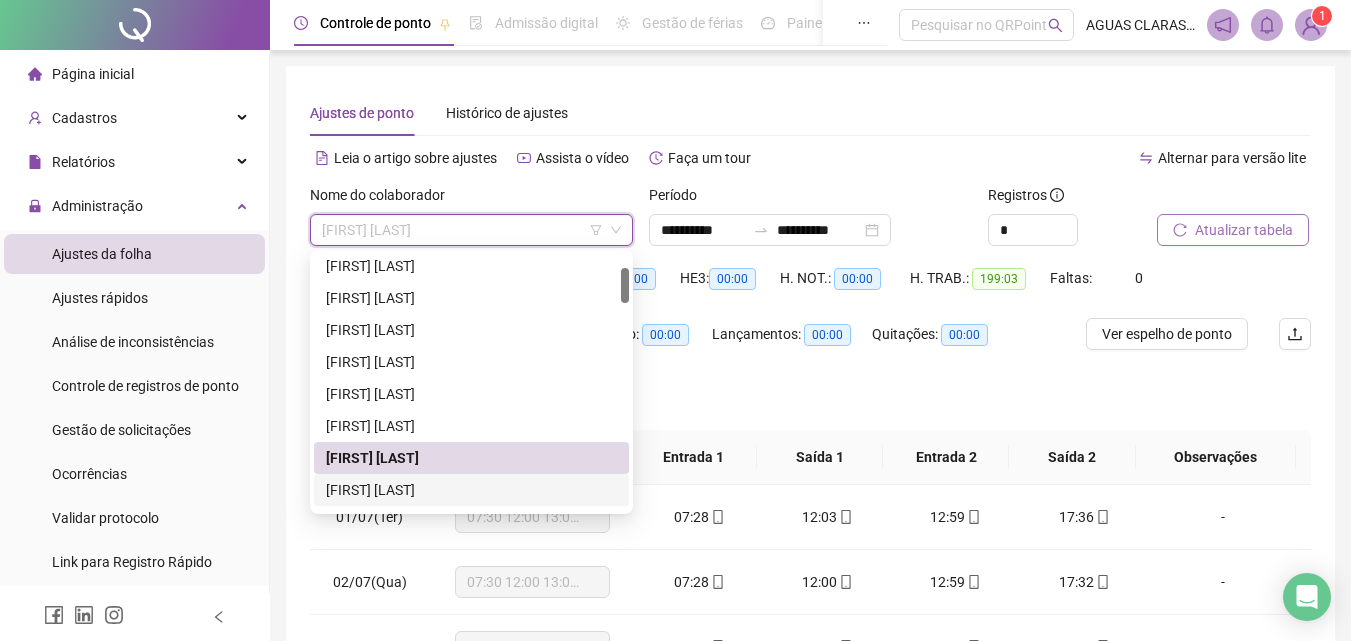 click on "[FIRST] [LAST]" at bounding box center (471, 490) 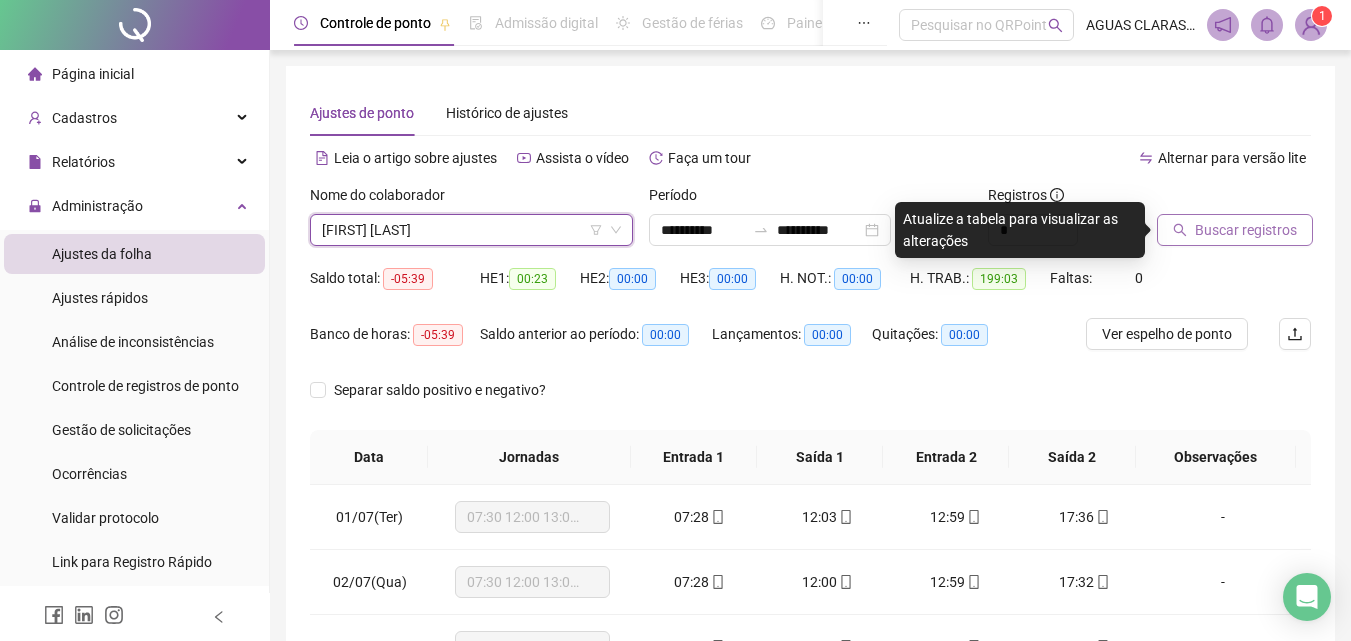 click on "Buscar registros" at bounding box center [1246, 230] 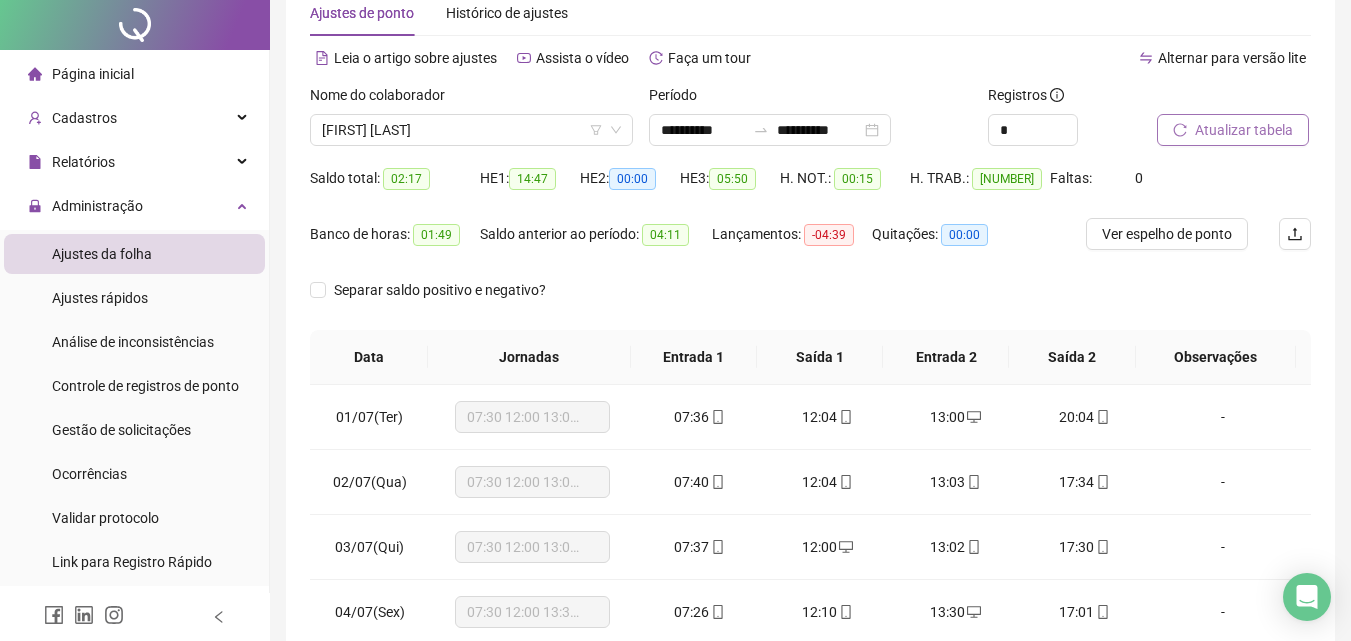 scroll, scrollTop: 300, scrollLeft: 0, axis: vertical 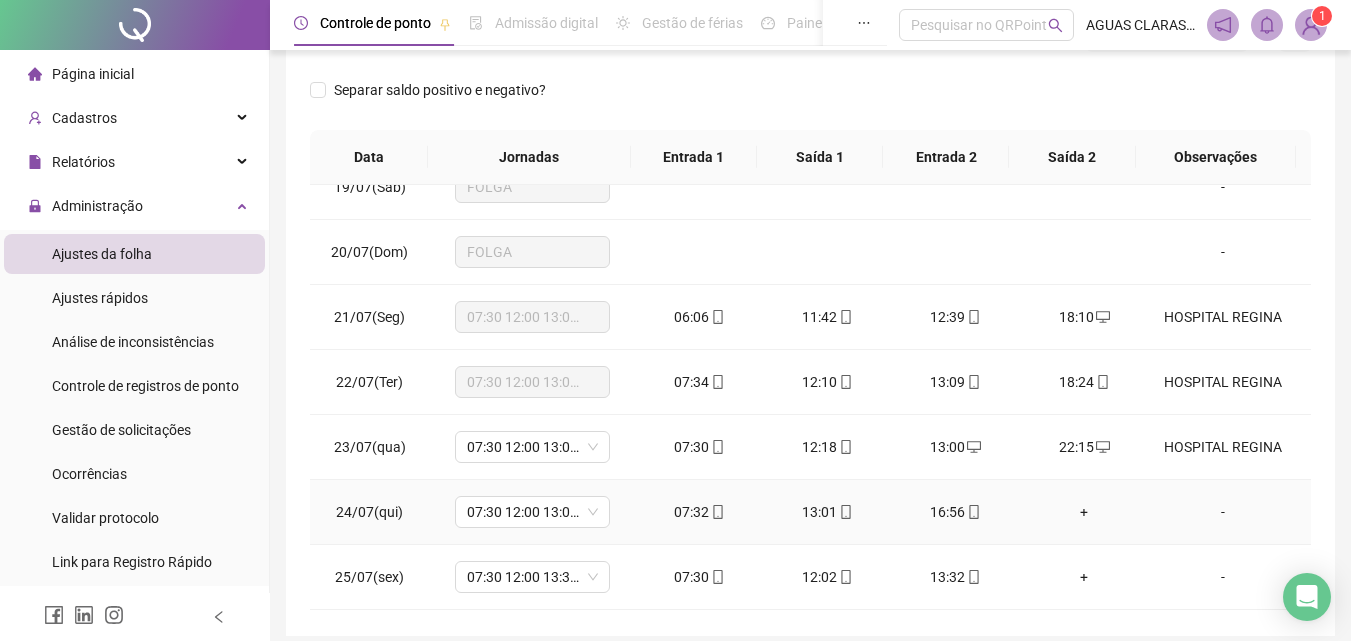 click on "+" at bounding box center [1084, 512] 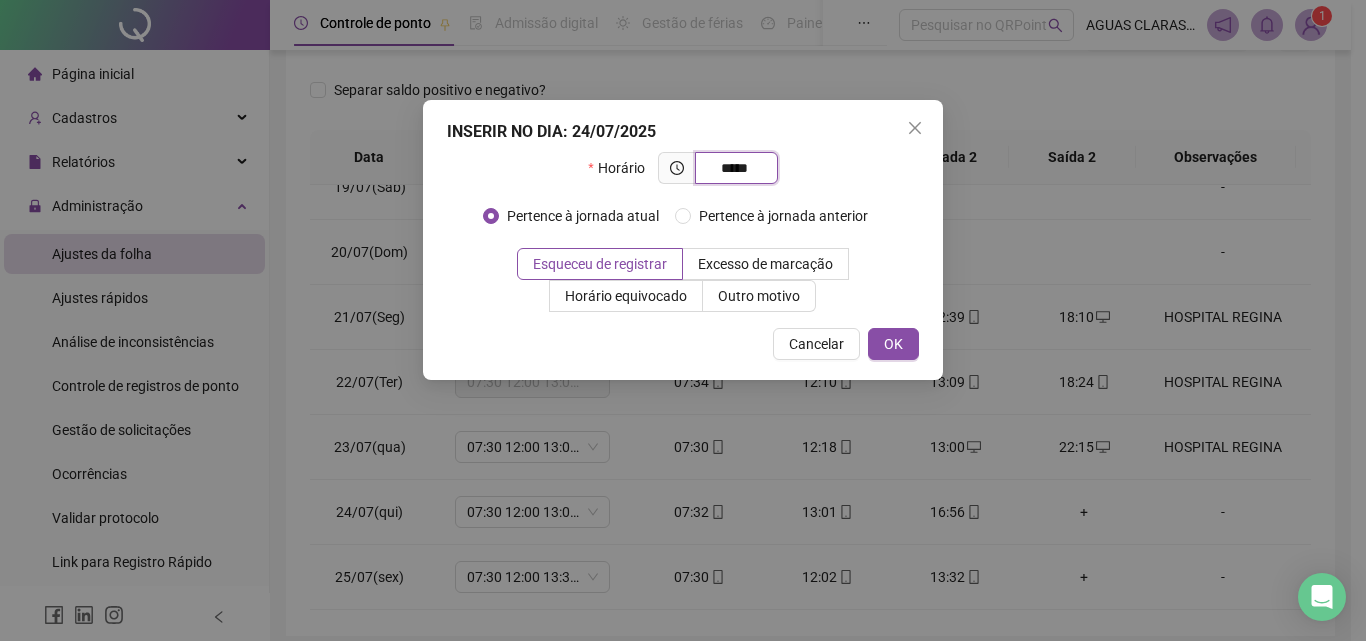 type on "*****" 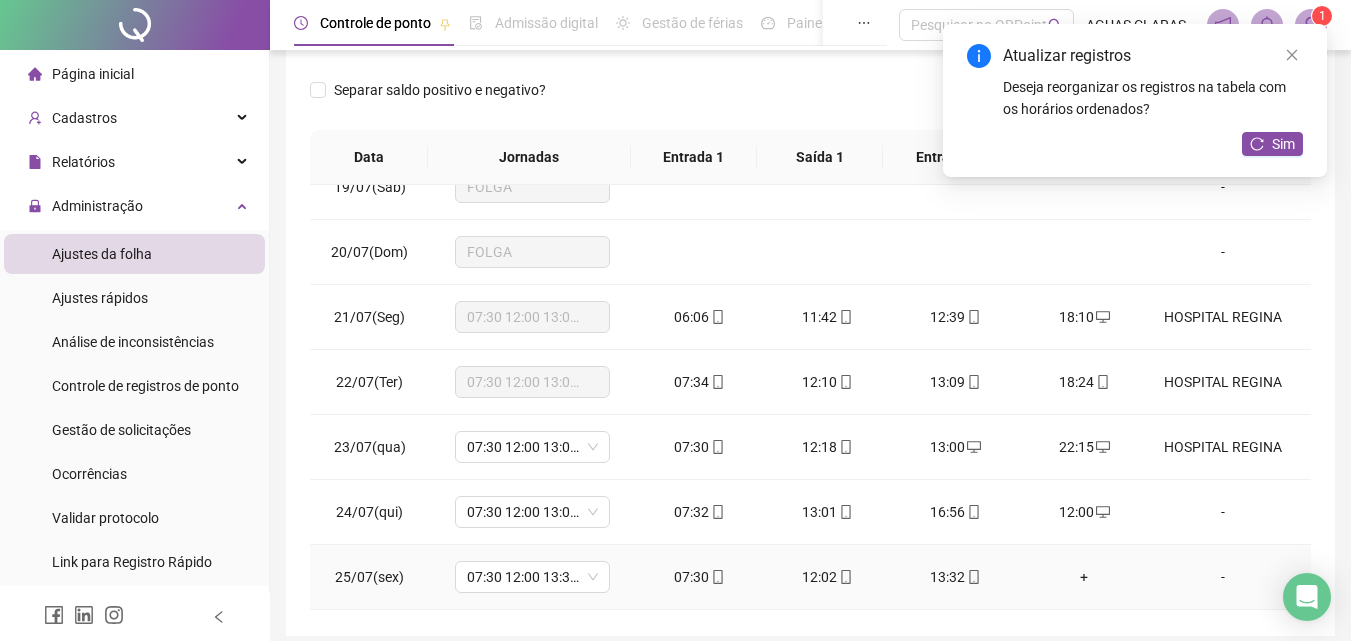 click on "+" at bounding box center (1084, 577) 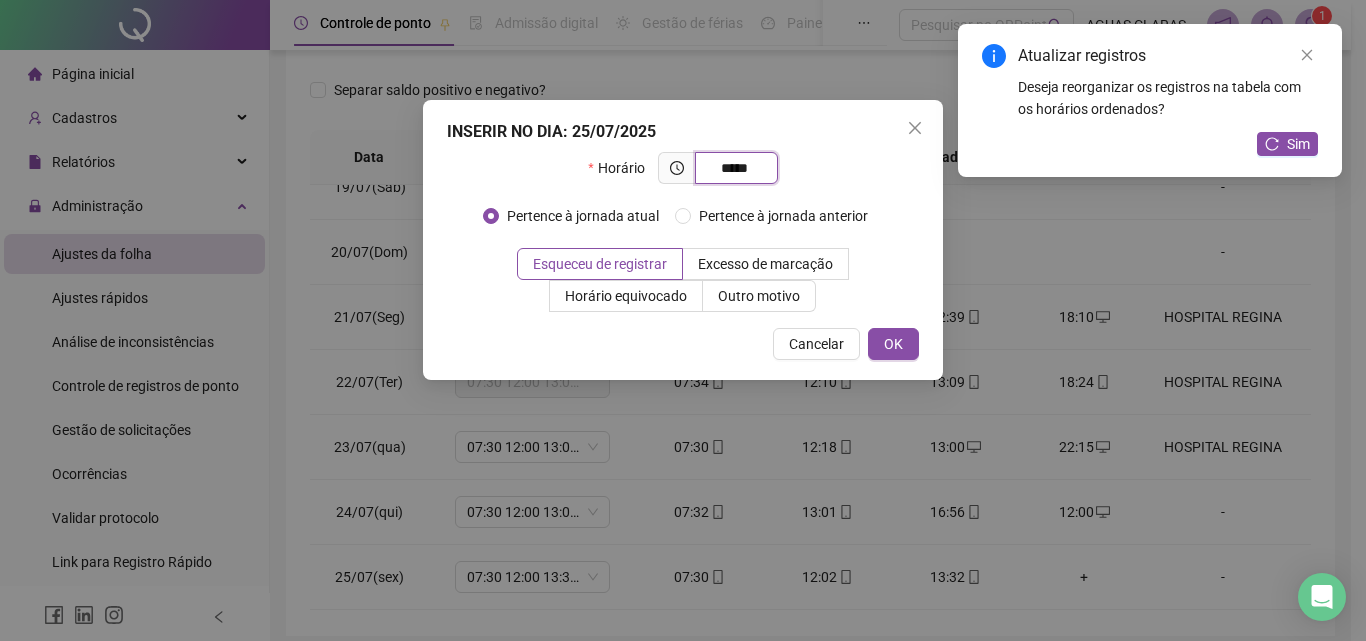 type on "*****" 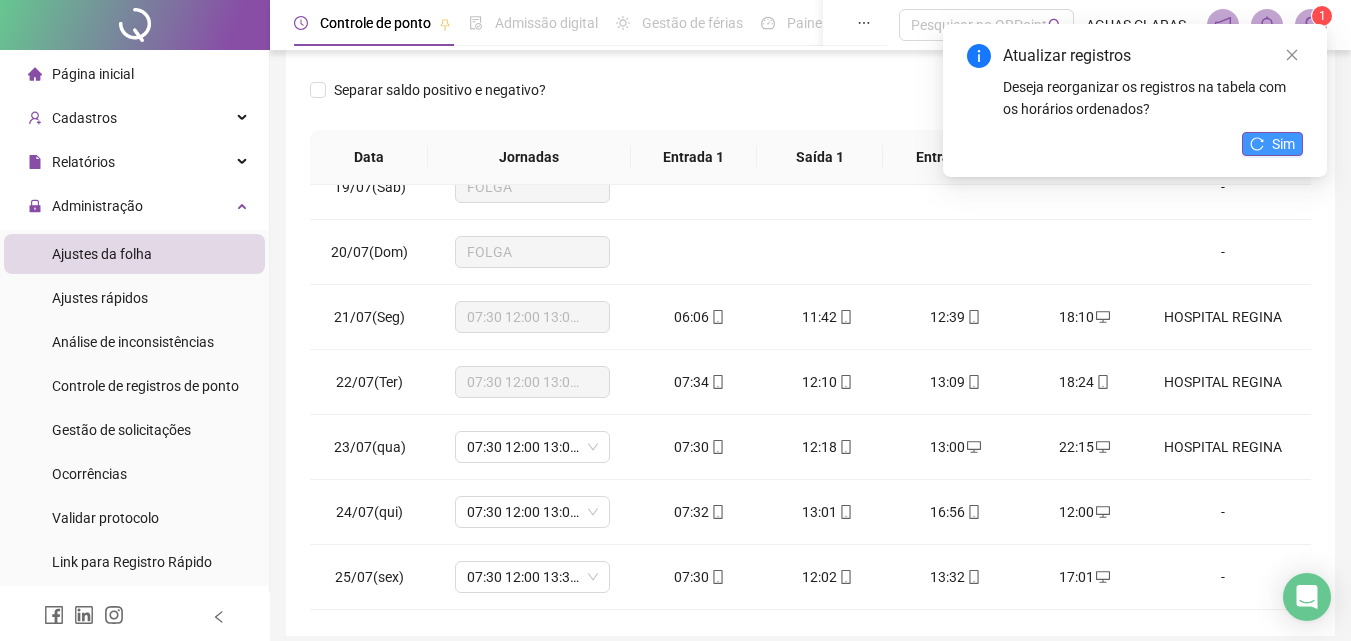 click on "Sim" at bounding box center [1272, 144] 